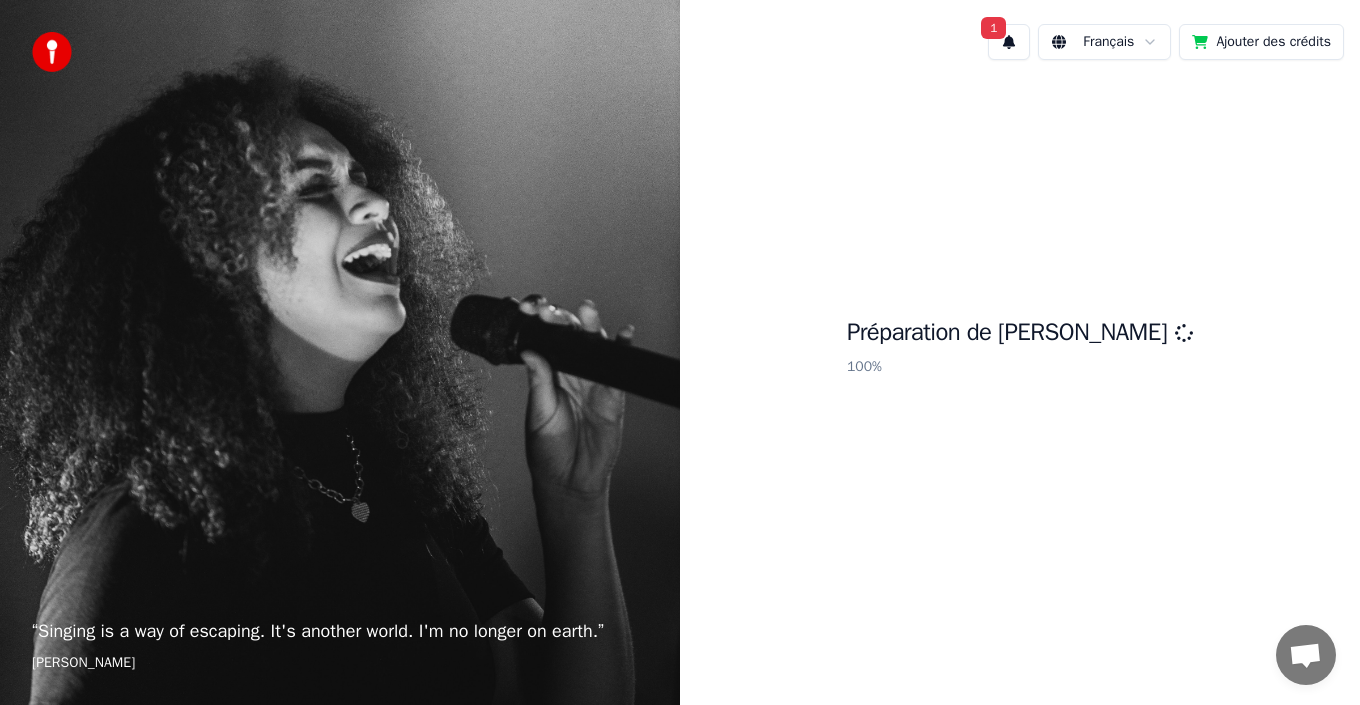 scroll, scrollTop: 0, scrollLeft: 0, axis: both 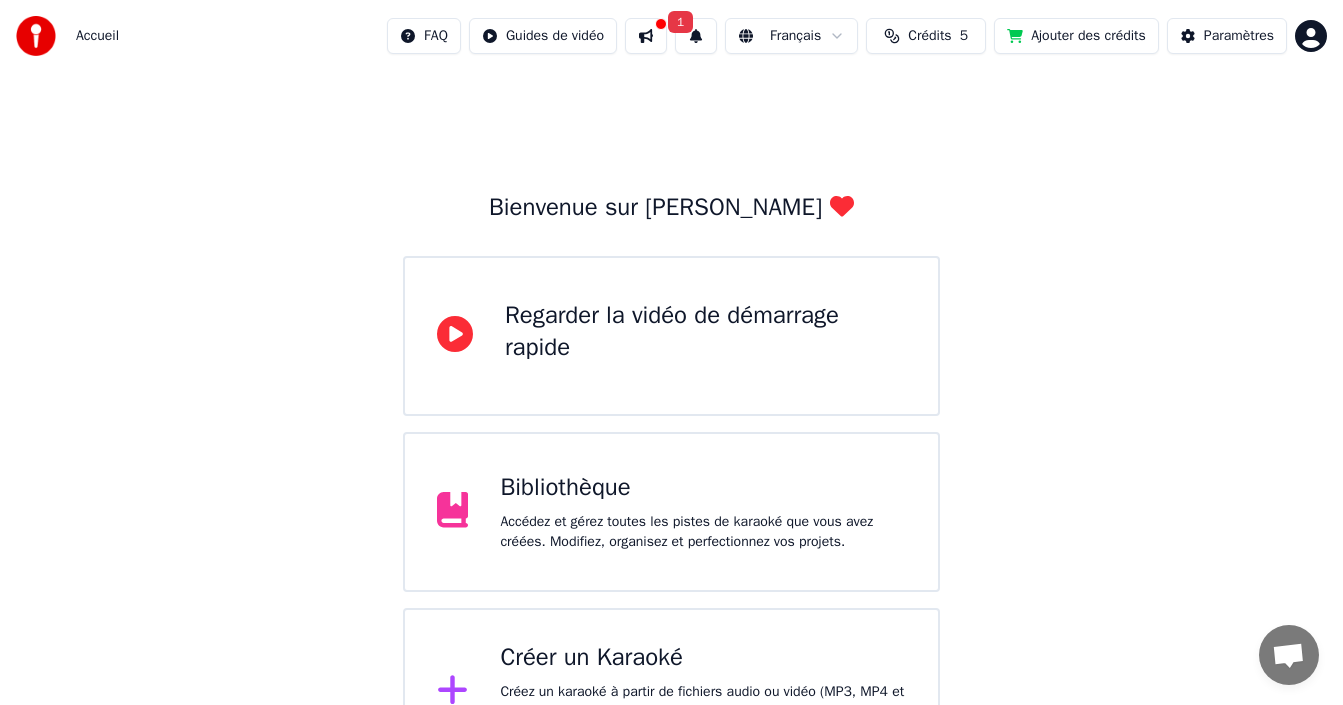 click on "Créer un Karaoké" at bounding box center [703, 658] 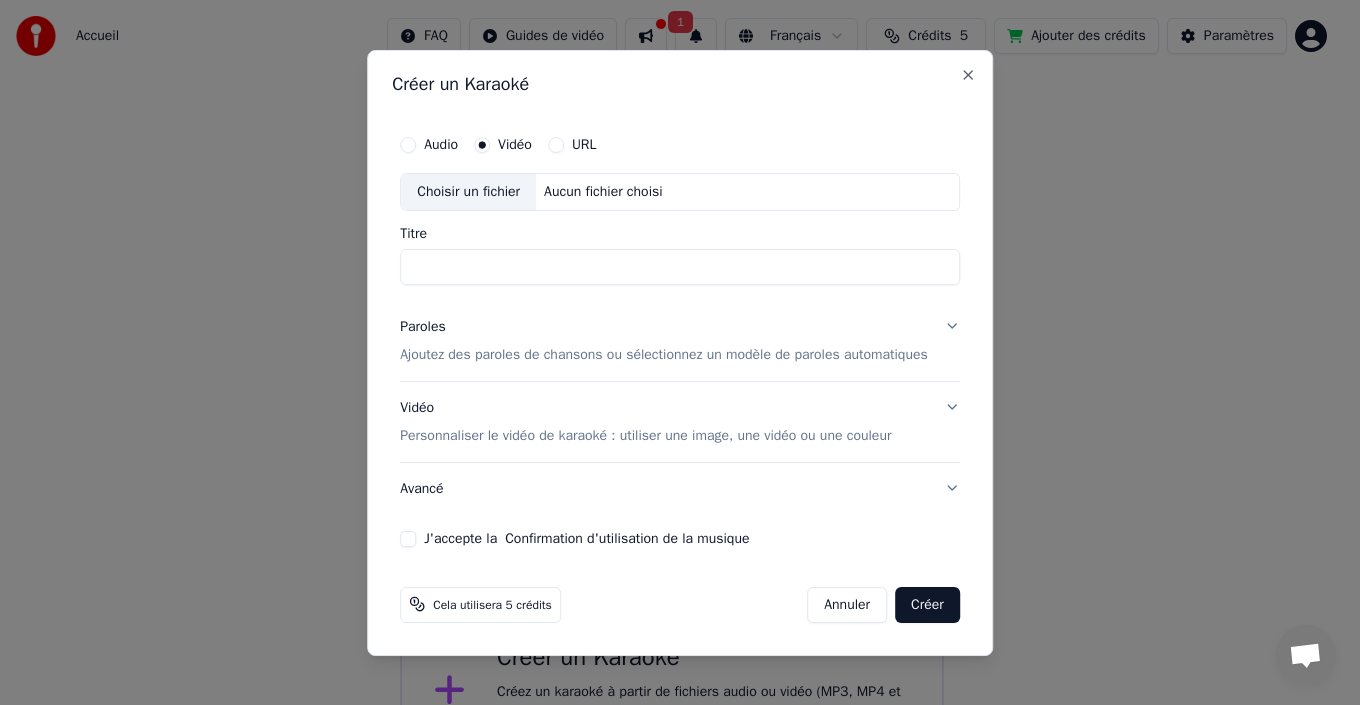 click on "URL" at bounding box center (556, 145) 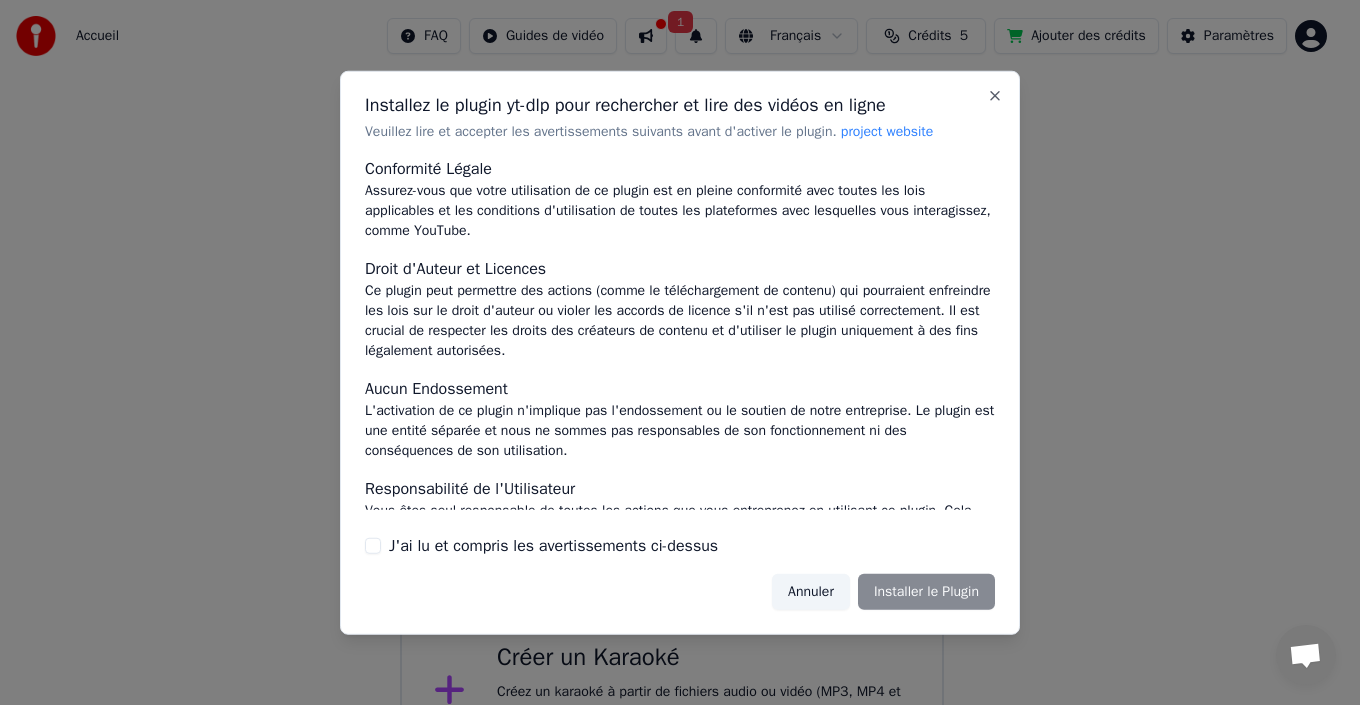 click on "J'ai lu et compris les avertissements ci-dessus" at bounding box center (373, 546) 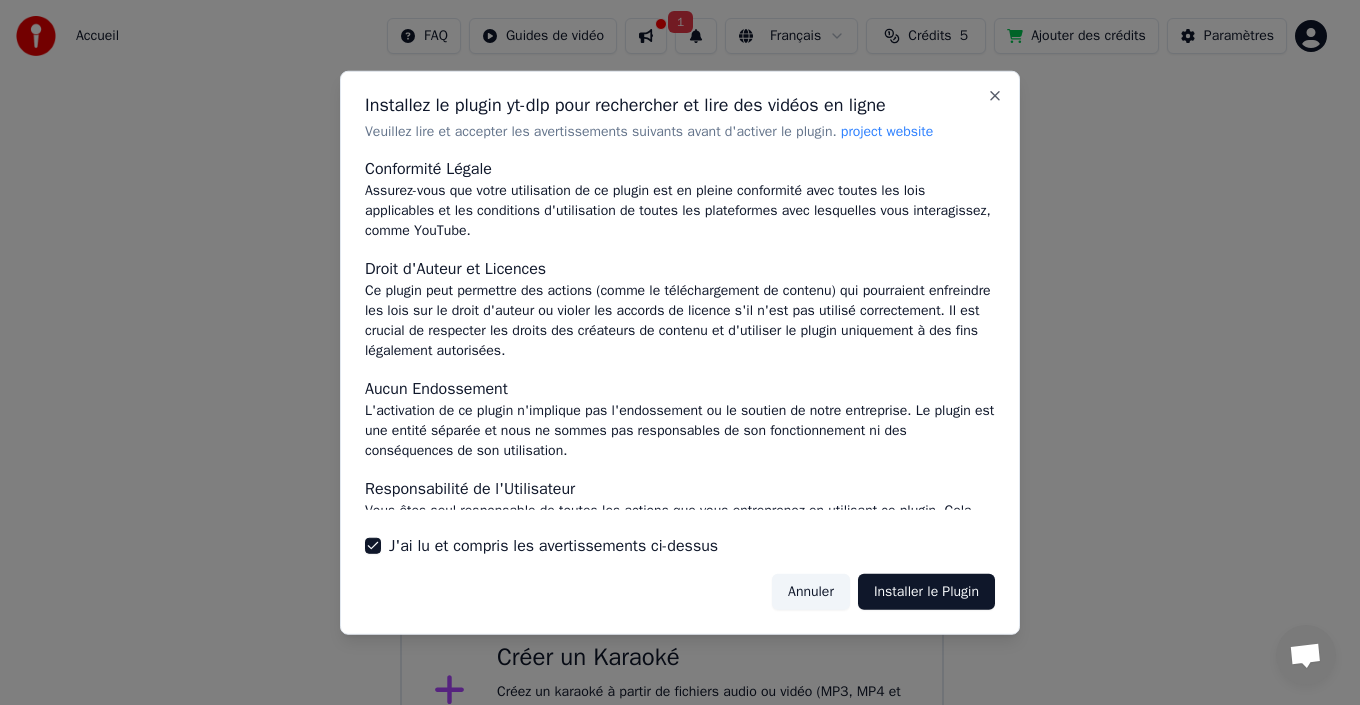 click on "Installer le Plugin" at bounding box center (926, 592) 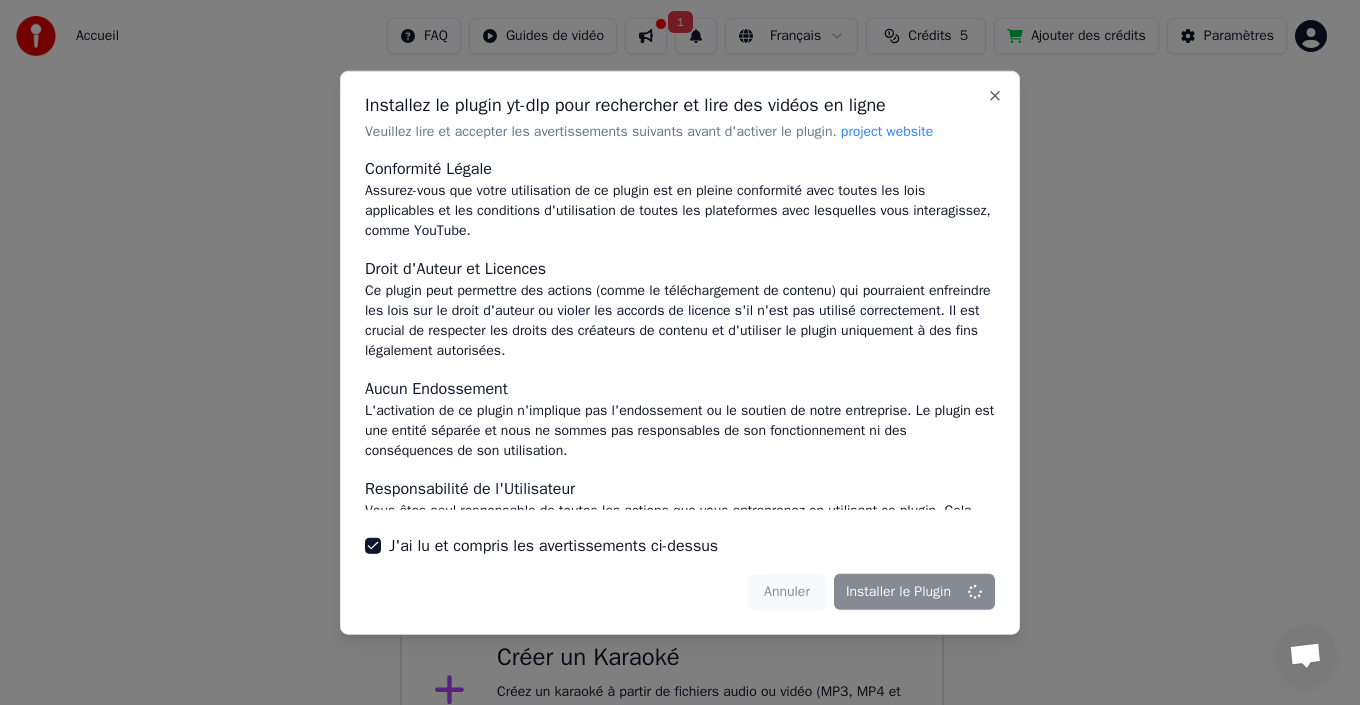 scroll, scrollTop: 211, scrollLeft: 0, axis: vertical 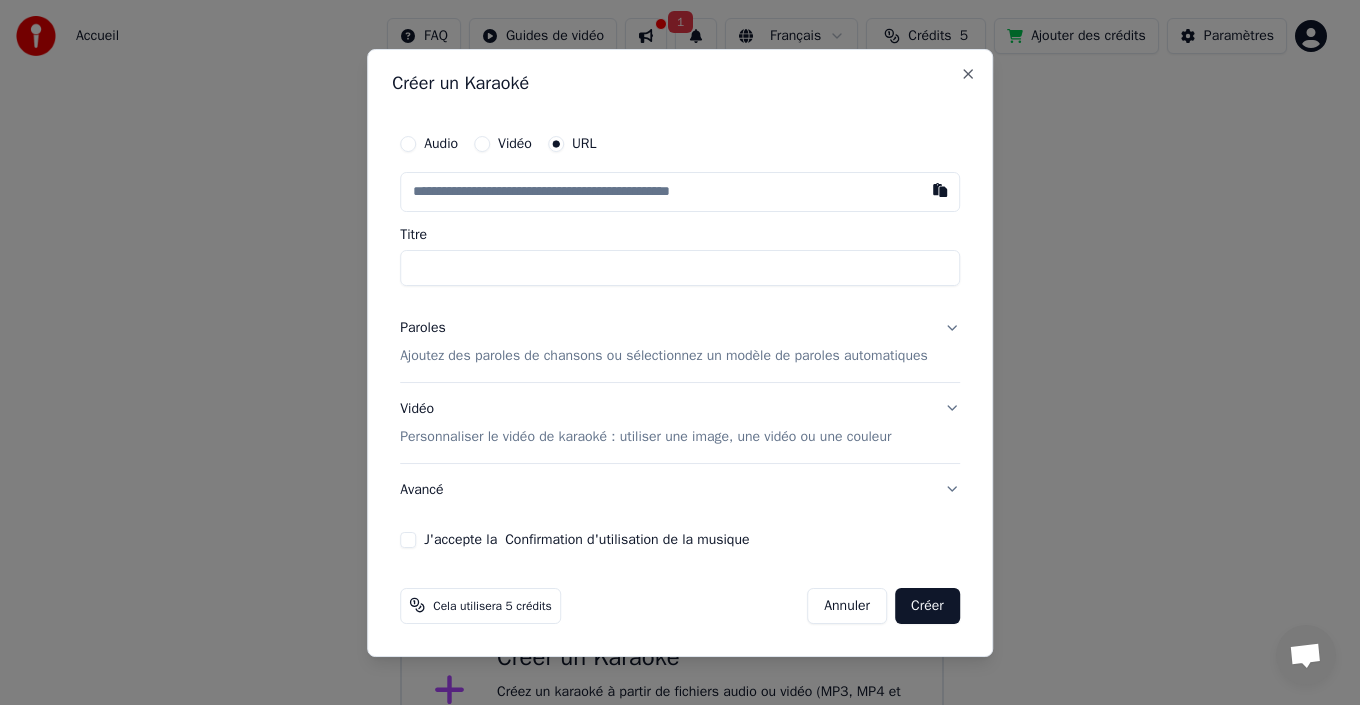 click at bounding box center (940, 190) 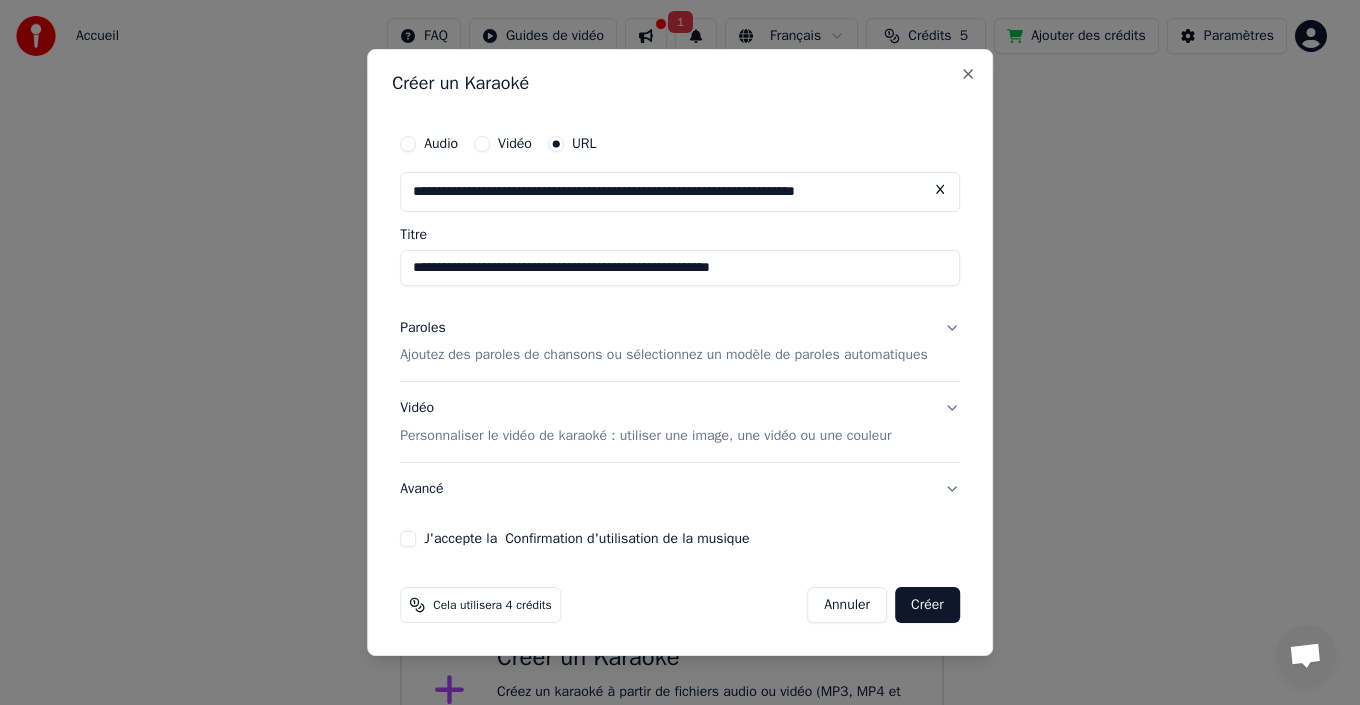 type on "**********" 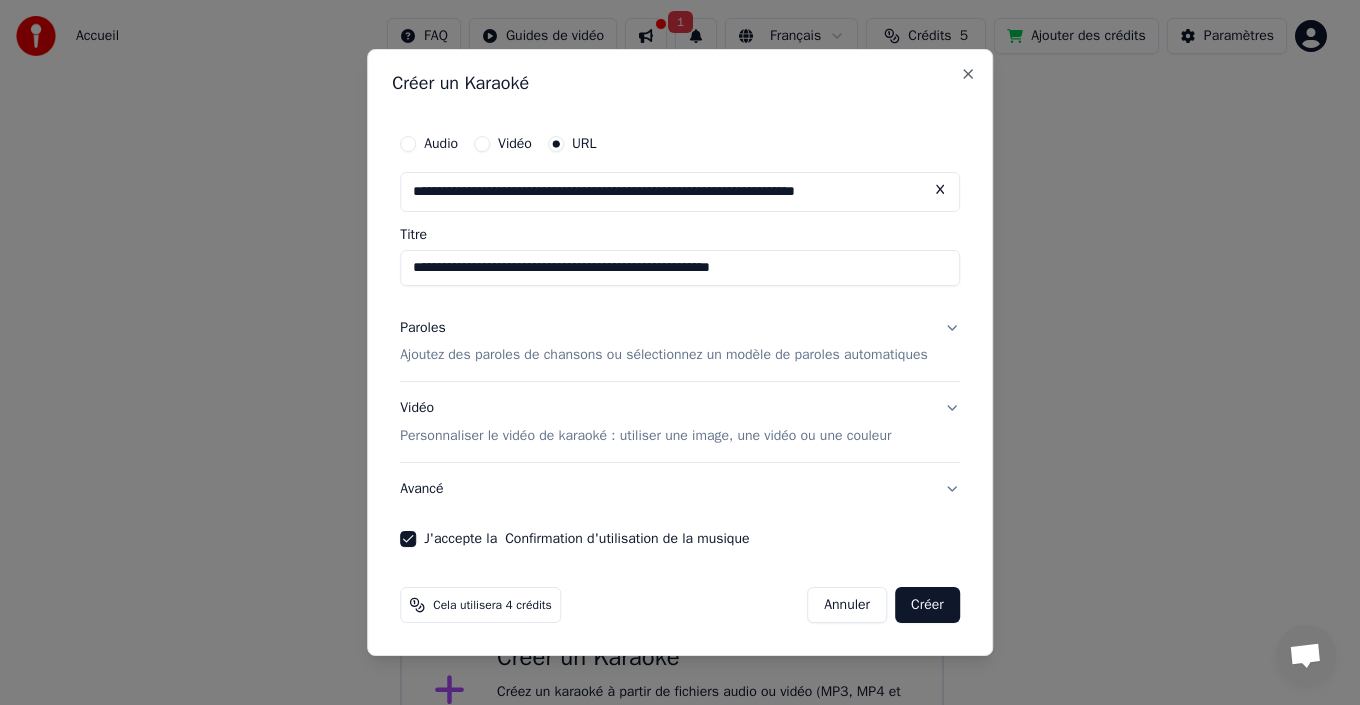 click on "Créer" at bounding box center [927, 605] 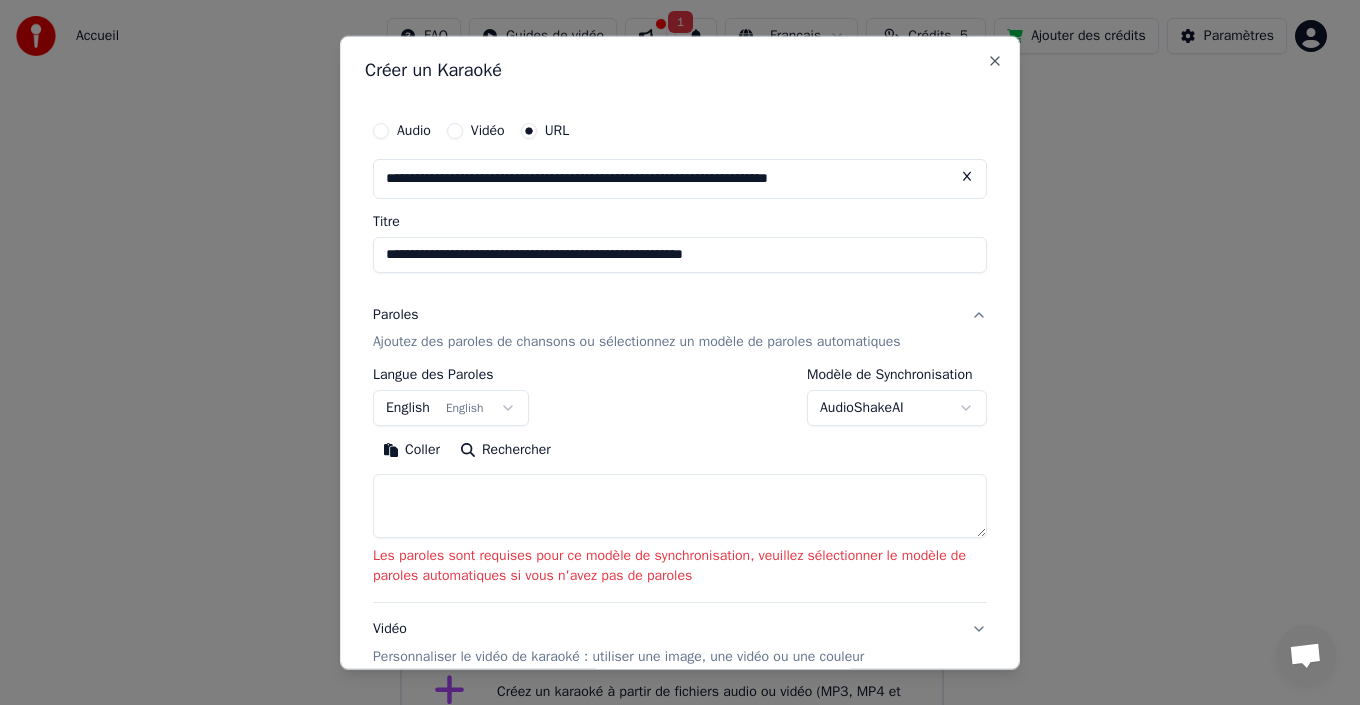 click on "English English" at bounding box center [451, 408] 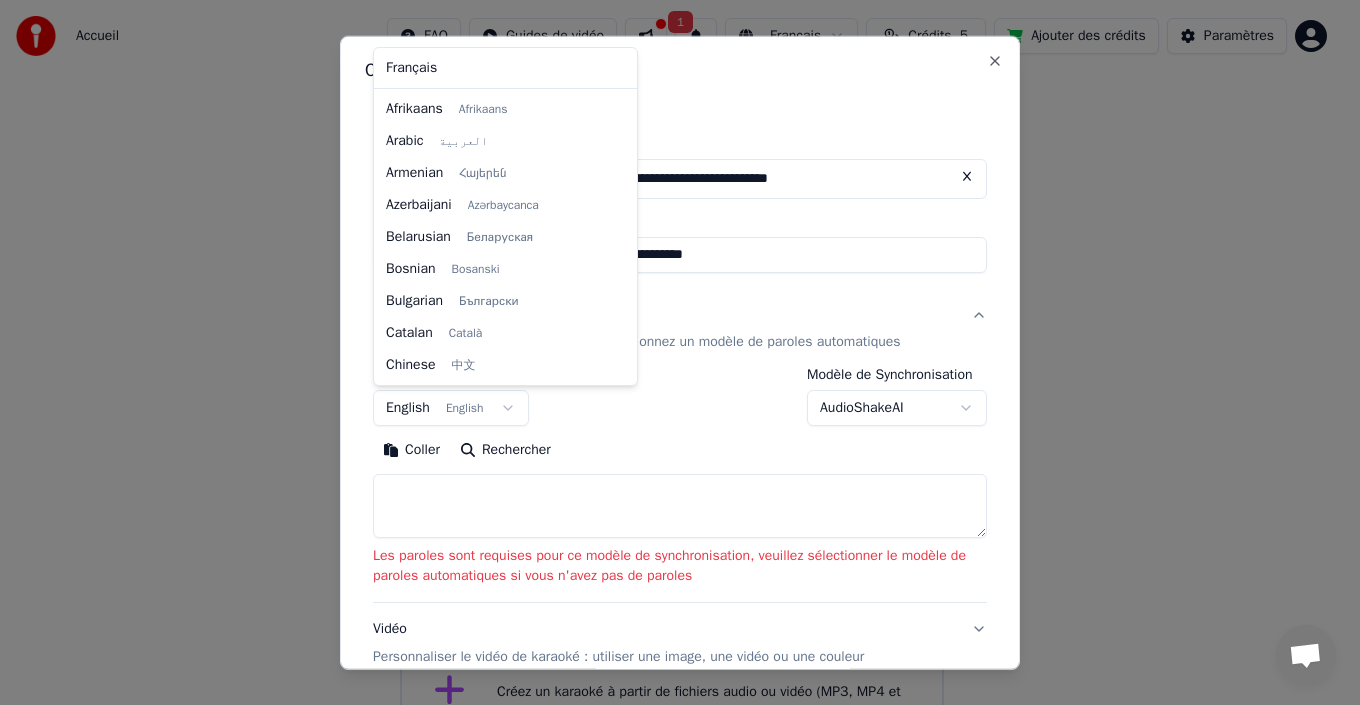scroll, scrollTop: 160, scrollLeft: 0, axis: vertical 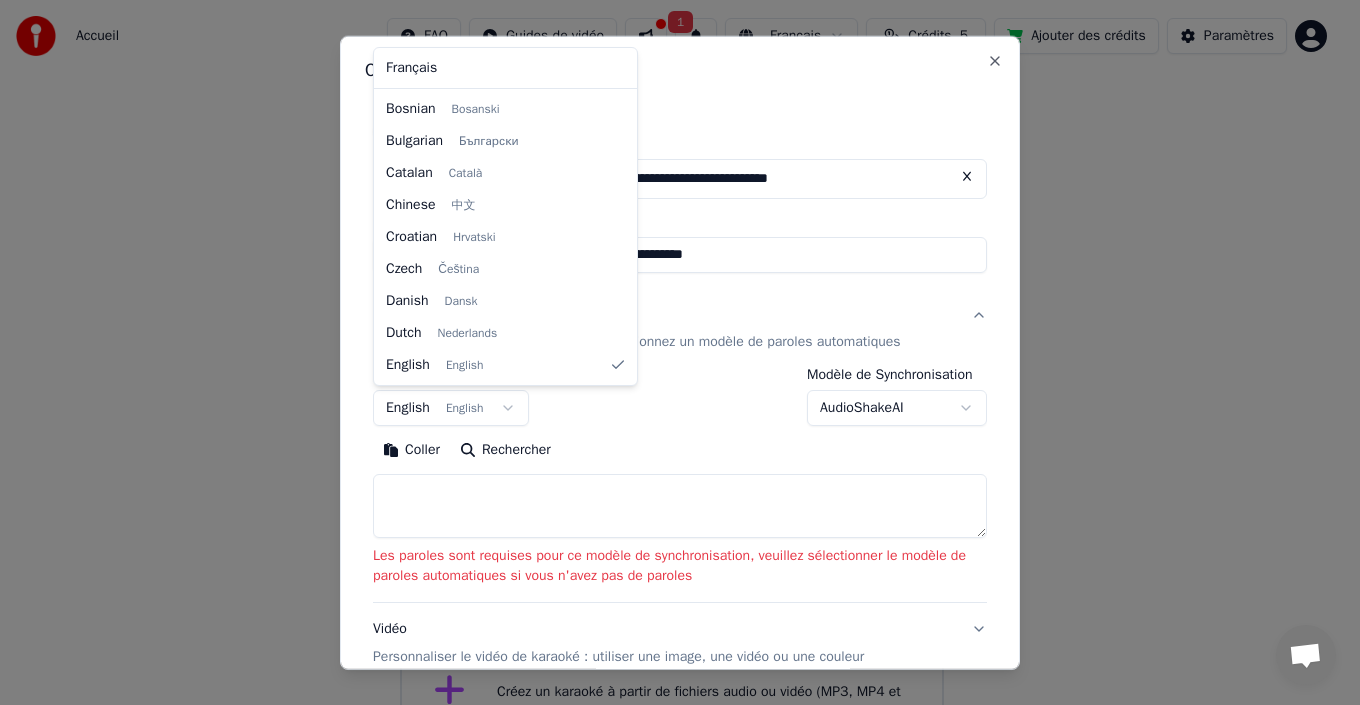 click at bounding box center [680, 352] 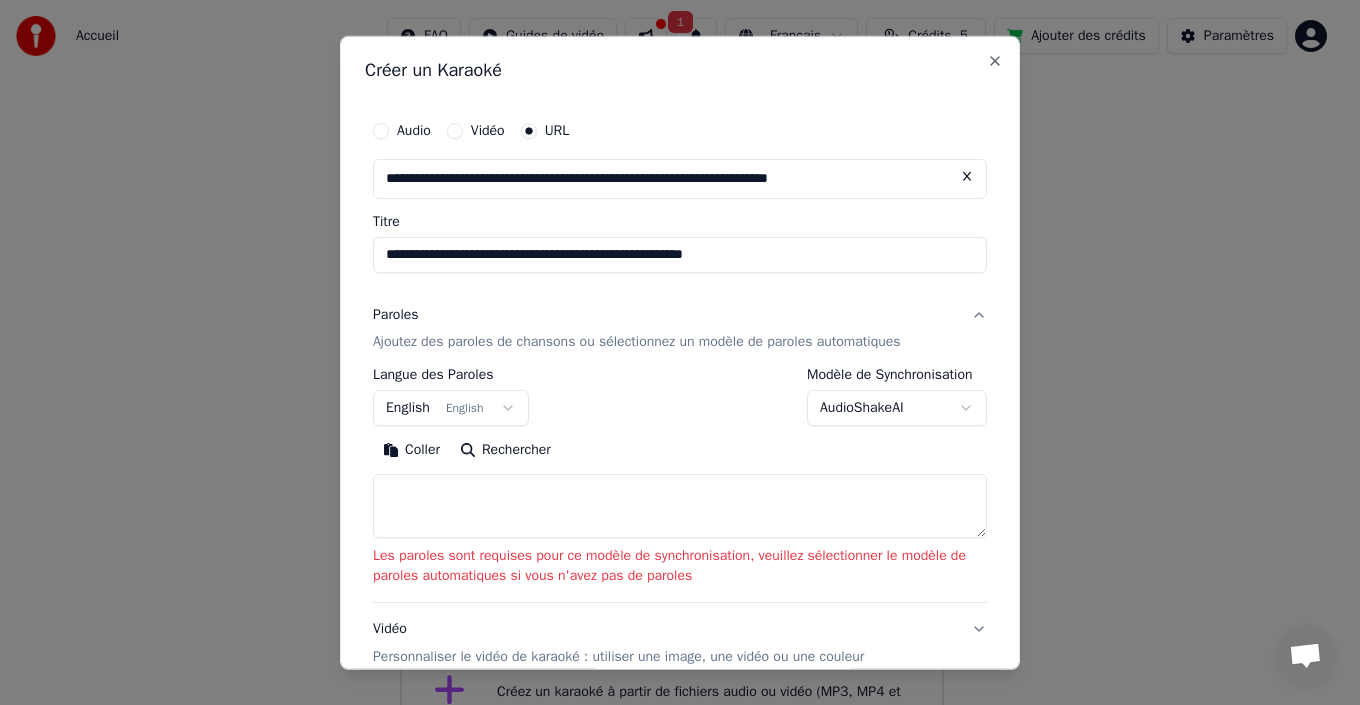 click on "AudioShakeAI" at bounding box center [897, 408] 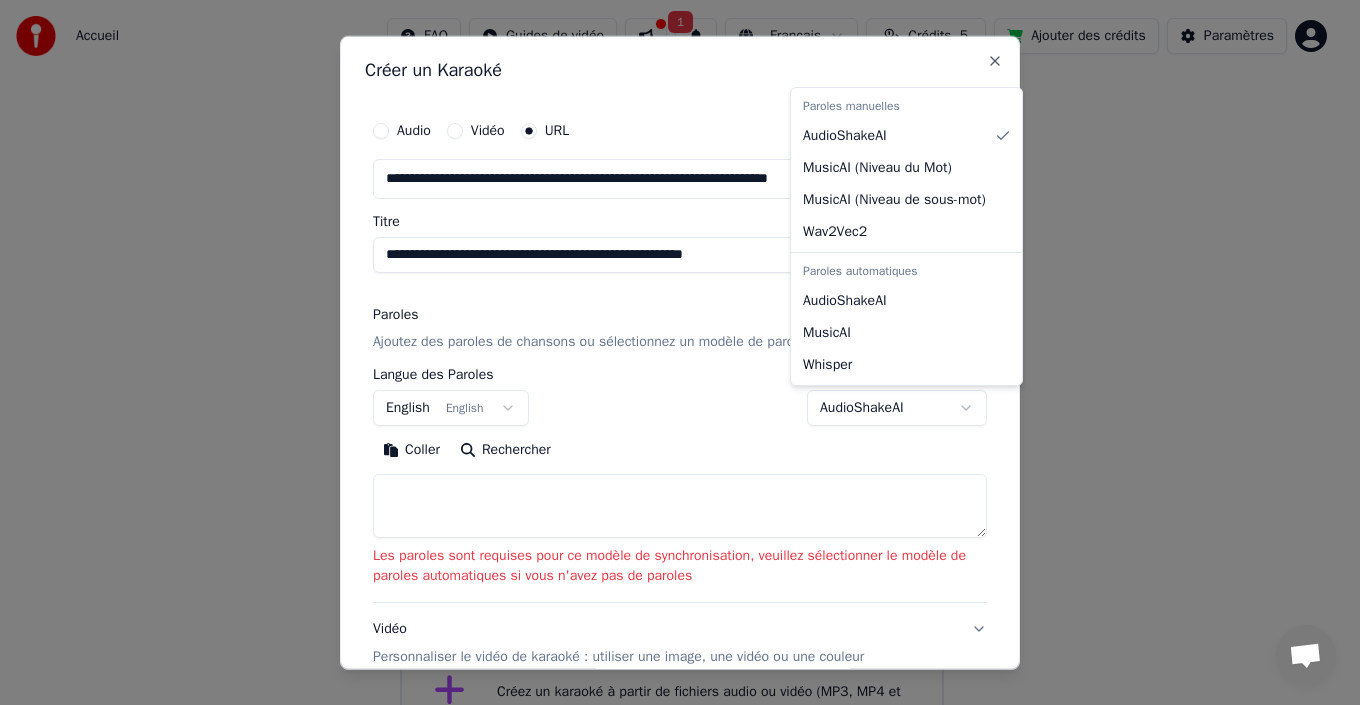 select on "**********" 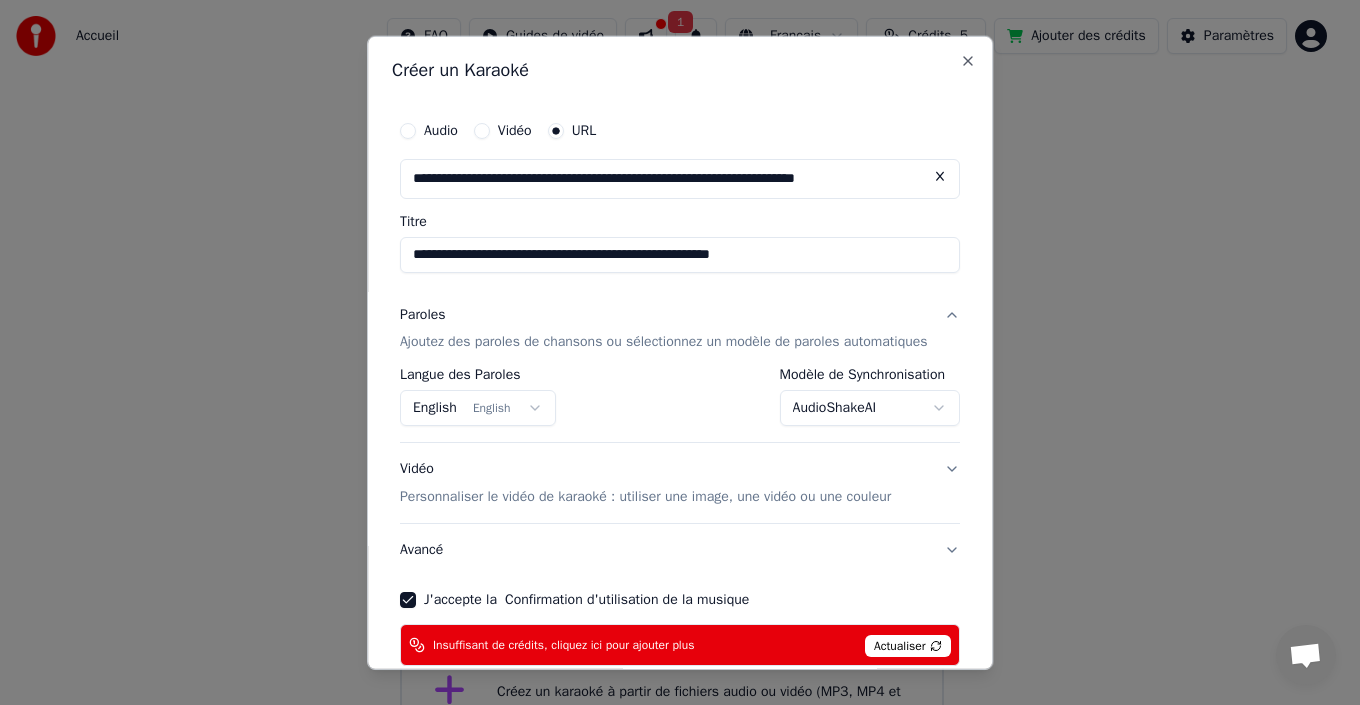 scroll, scrollTop: 106, scrollLeft: 0, axis: vertical 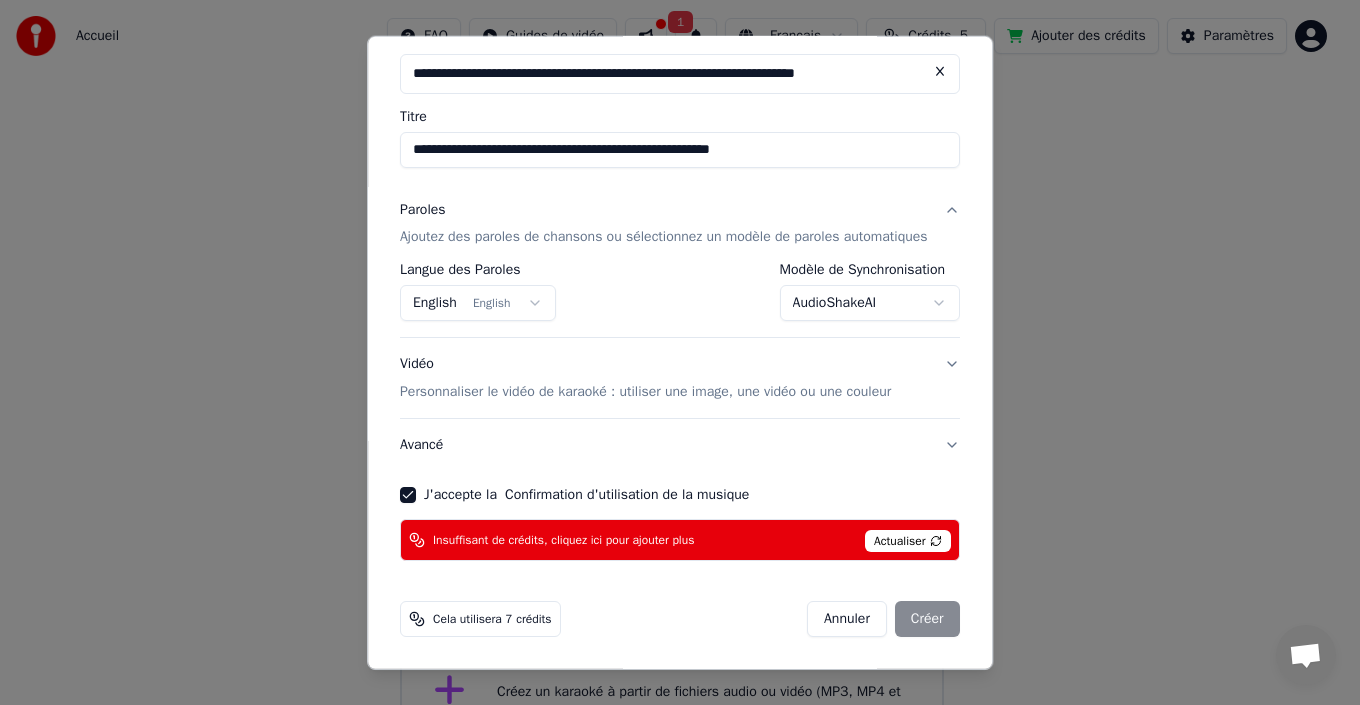 click on "Actualiser" at bounding box center [908, 541] 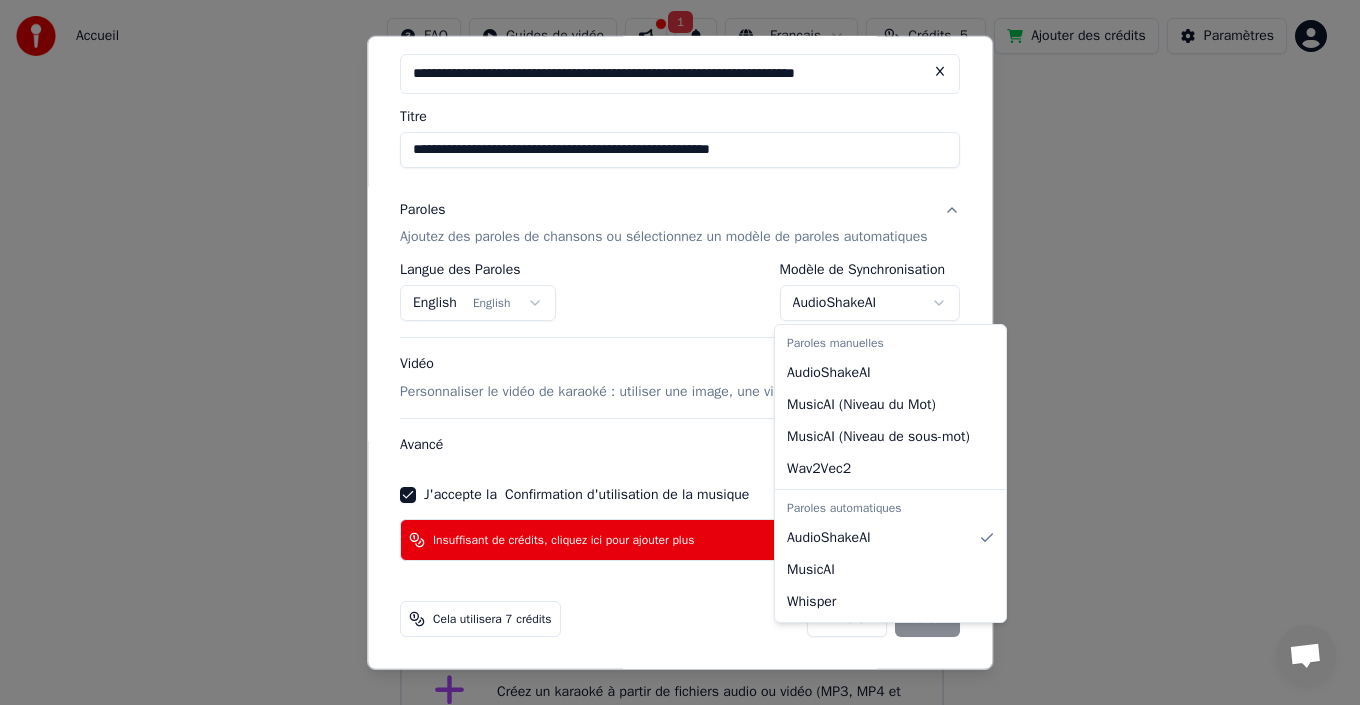 click at bounding box center (680, 352) 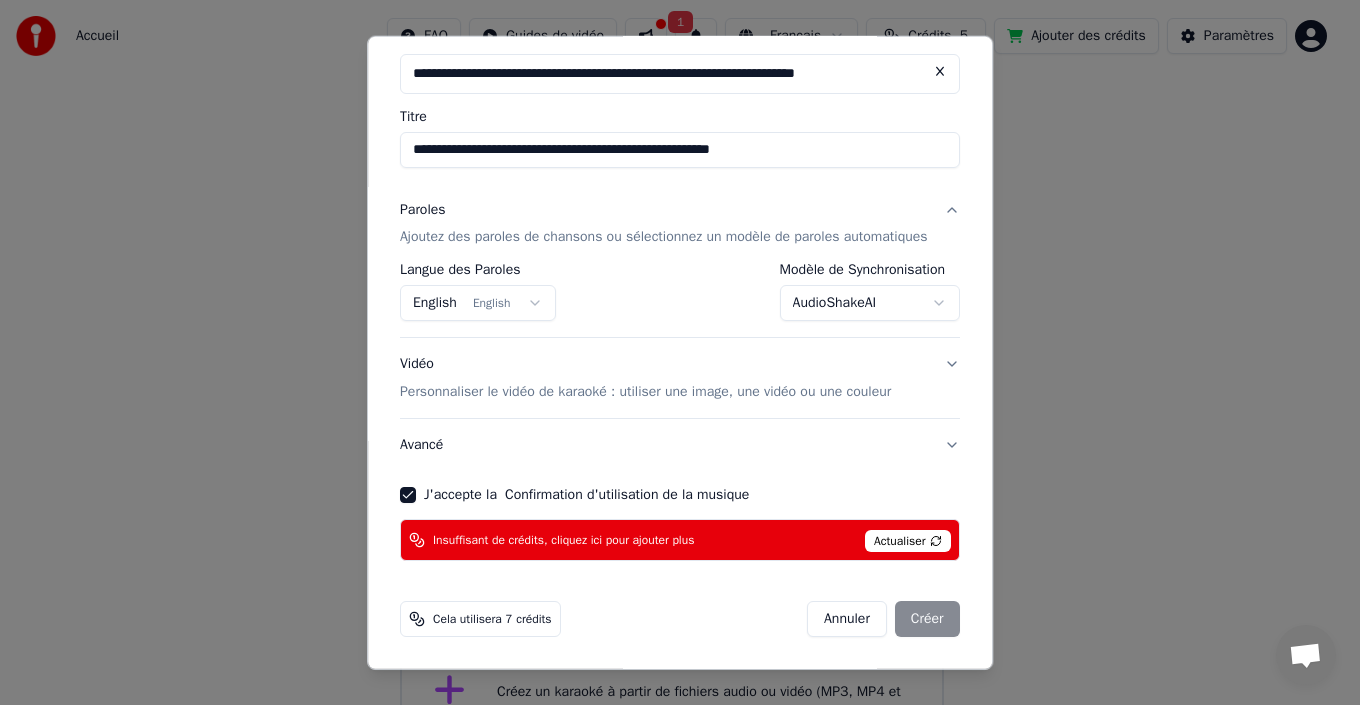 scroll, scrollTop: 0, scrollLeft: 0, axis: both 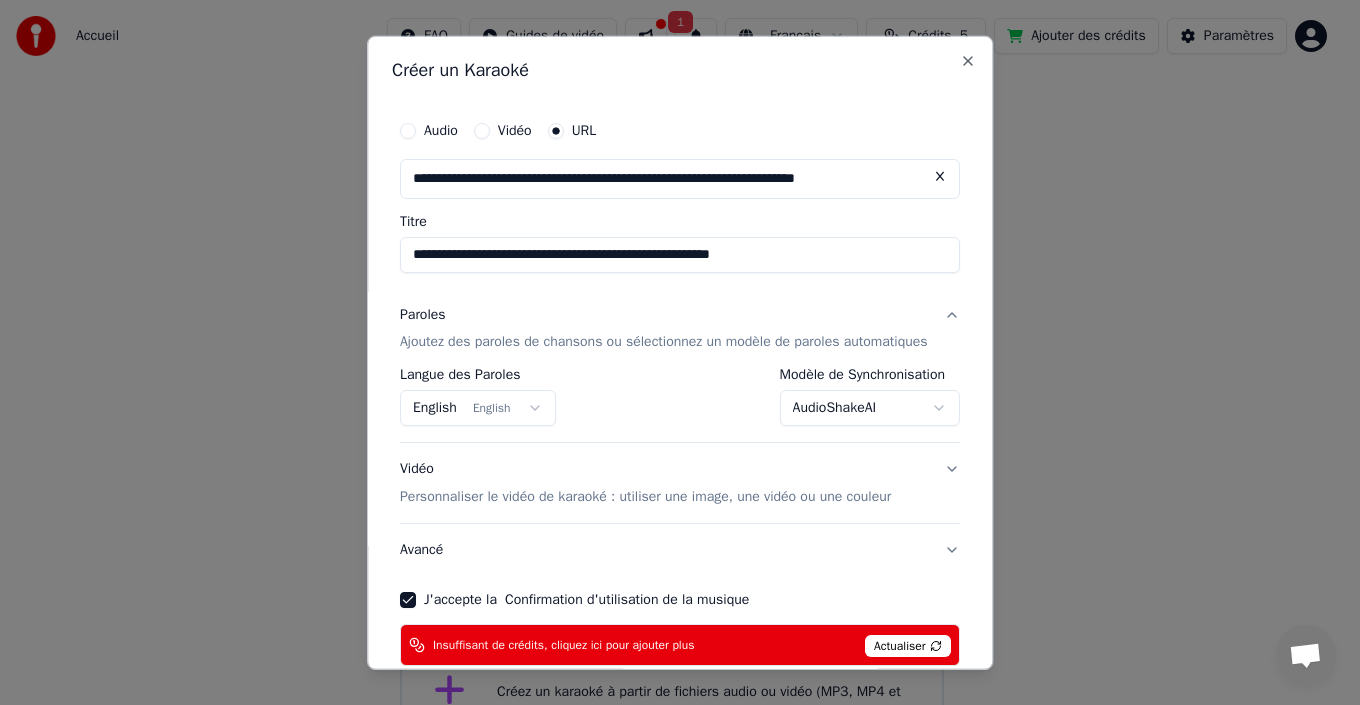click on "English English" at bounding box center [478, 408] 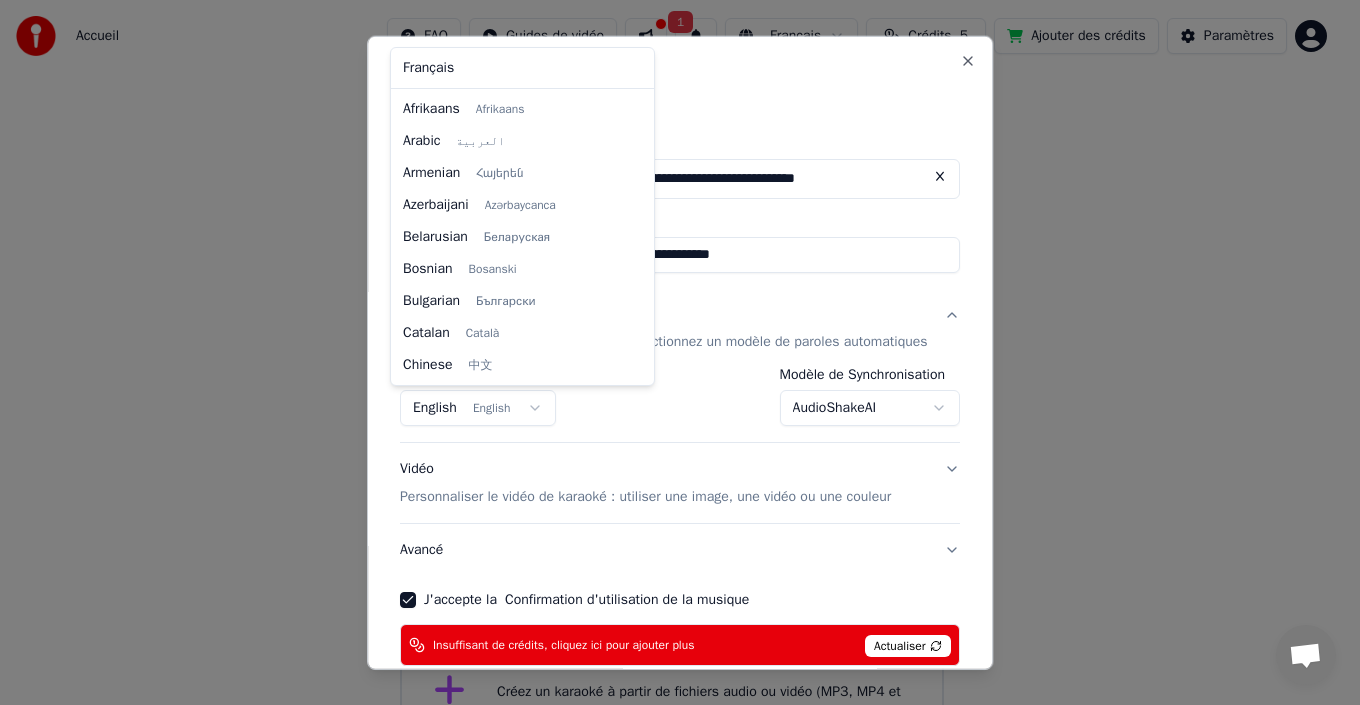 scroll, scrollTop: 160, scrollLeft: 0, axis: vertical 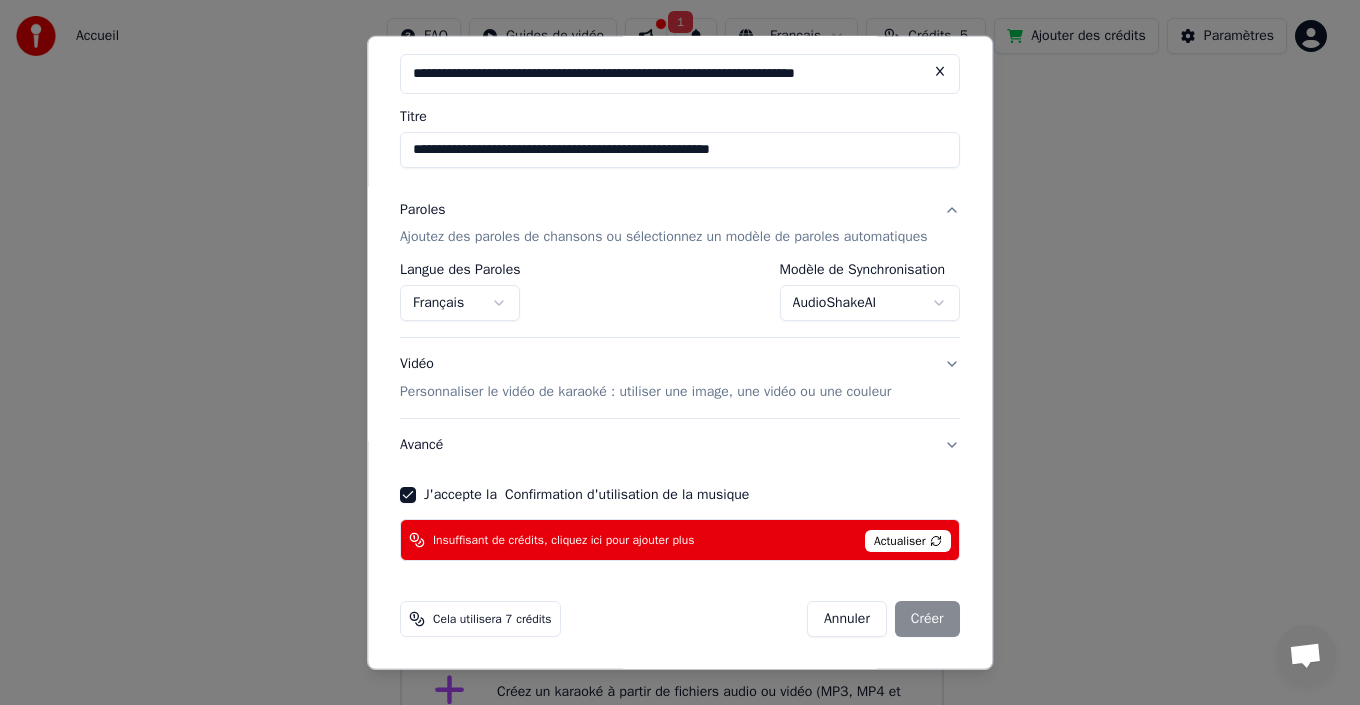 click on "Français" at bounding box center [460, 303] 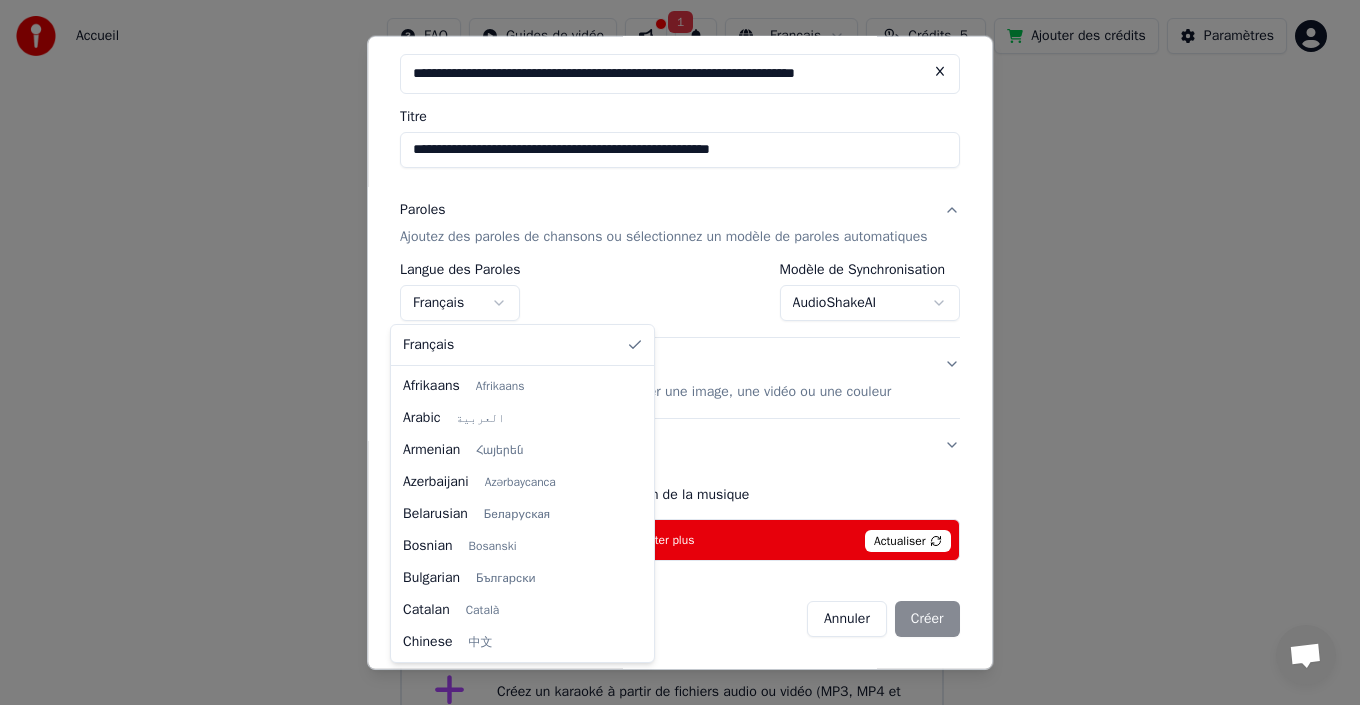 click at bounding box center (680, 352) 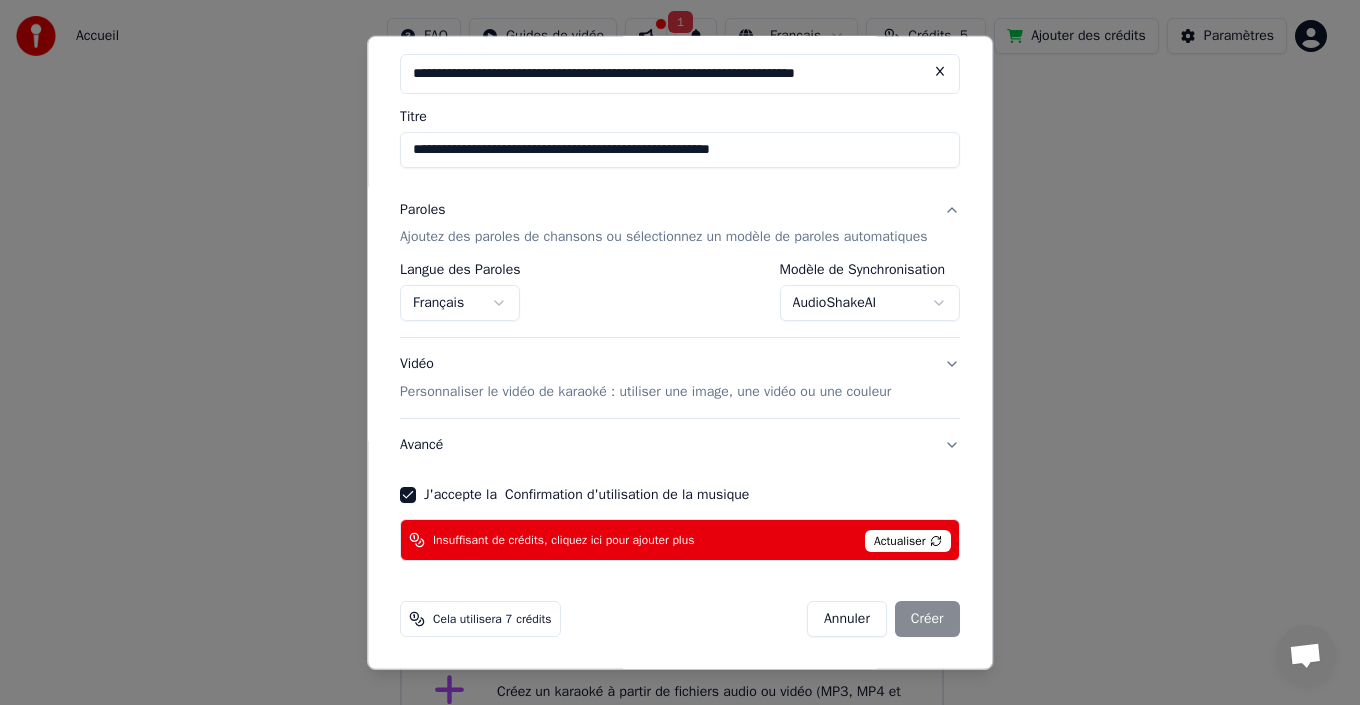 scroll, scrollTop: 0, scrollLeft: 0, axis: both 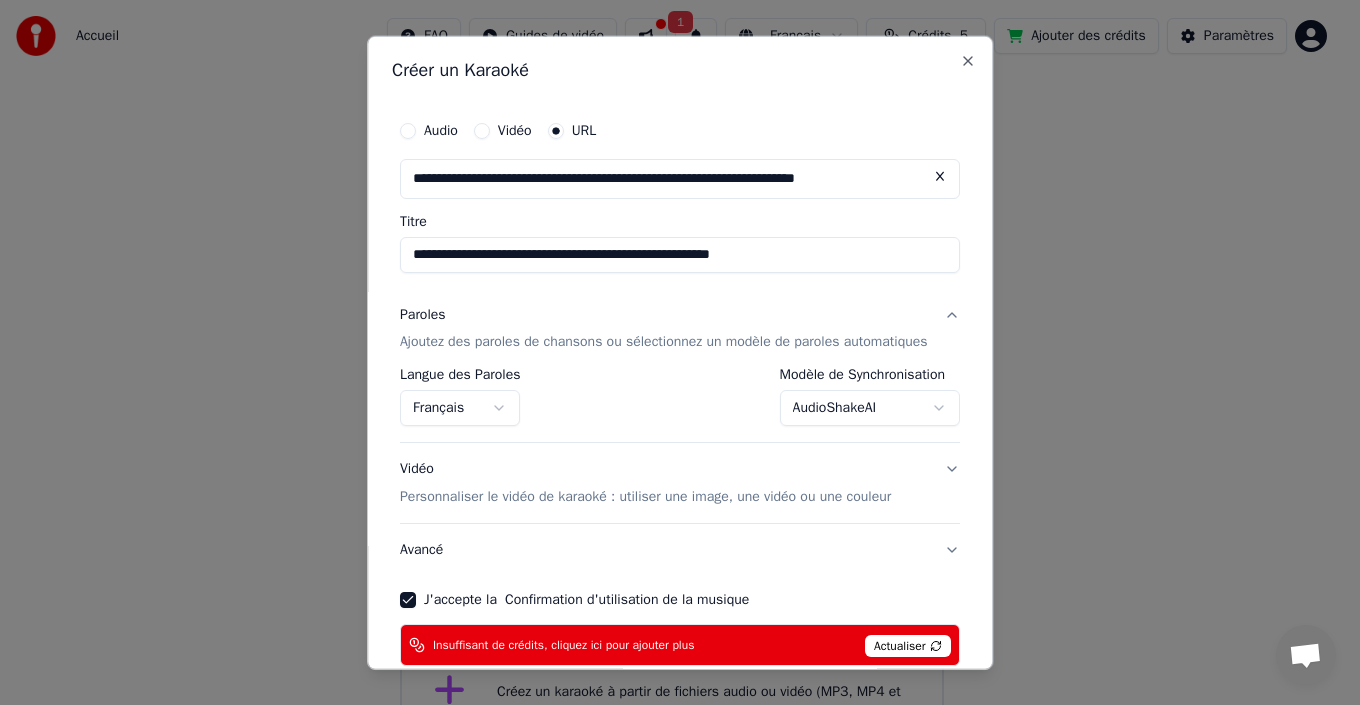 click on "Actualiser" at bounding box center (908, 646) 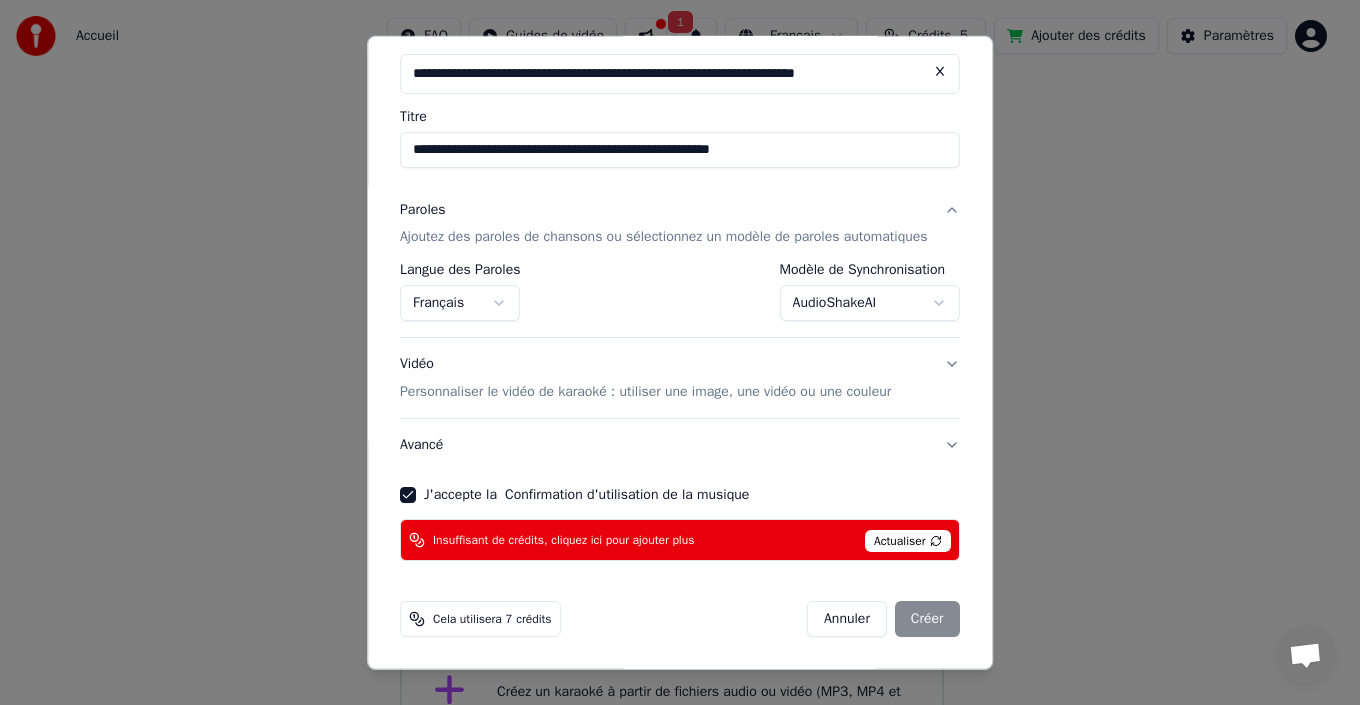 click on "Annuler Créer" at bounding box center (883, 619) 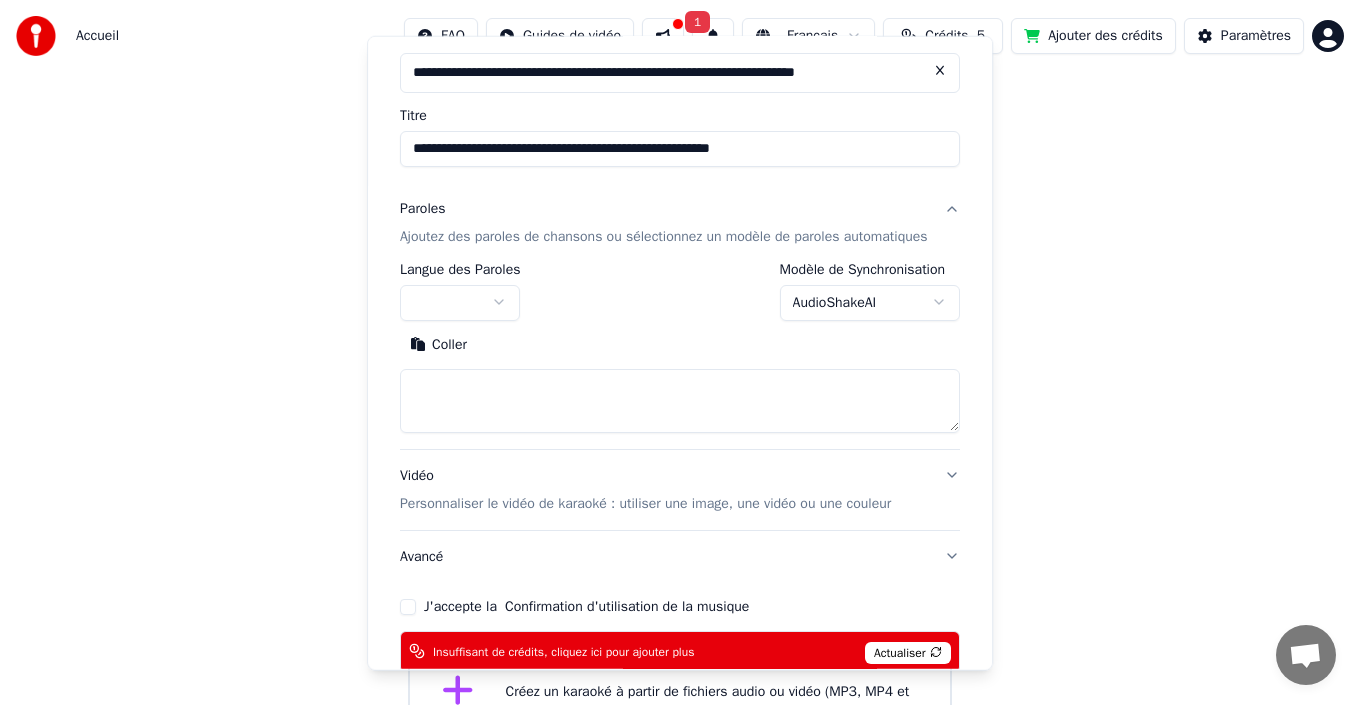 type 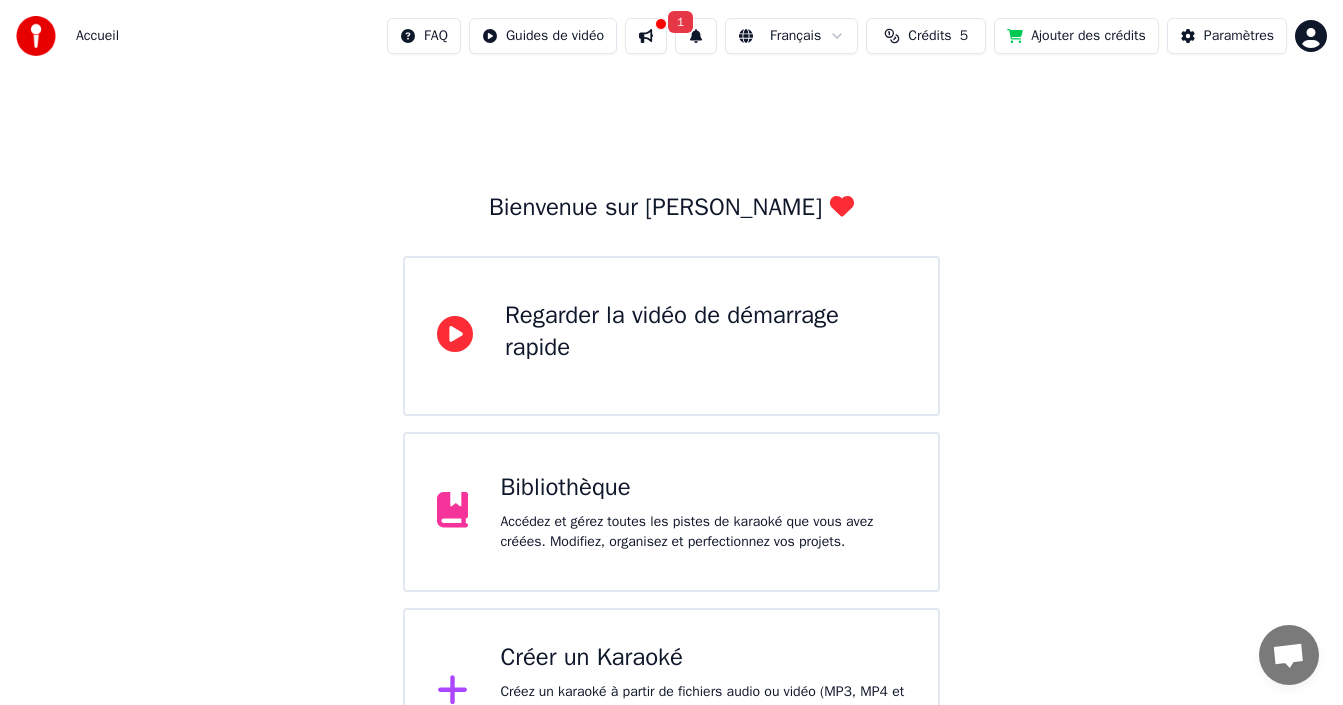 click on "Créer un Karaoké" at bounding box center [703, 658] 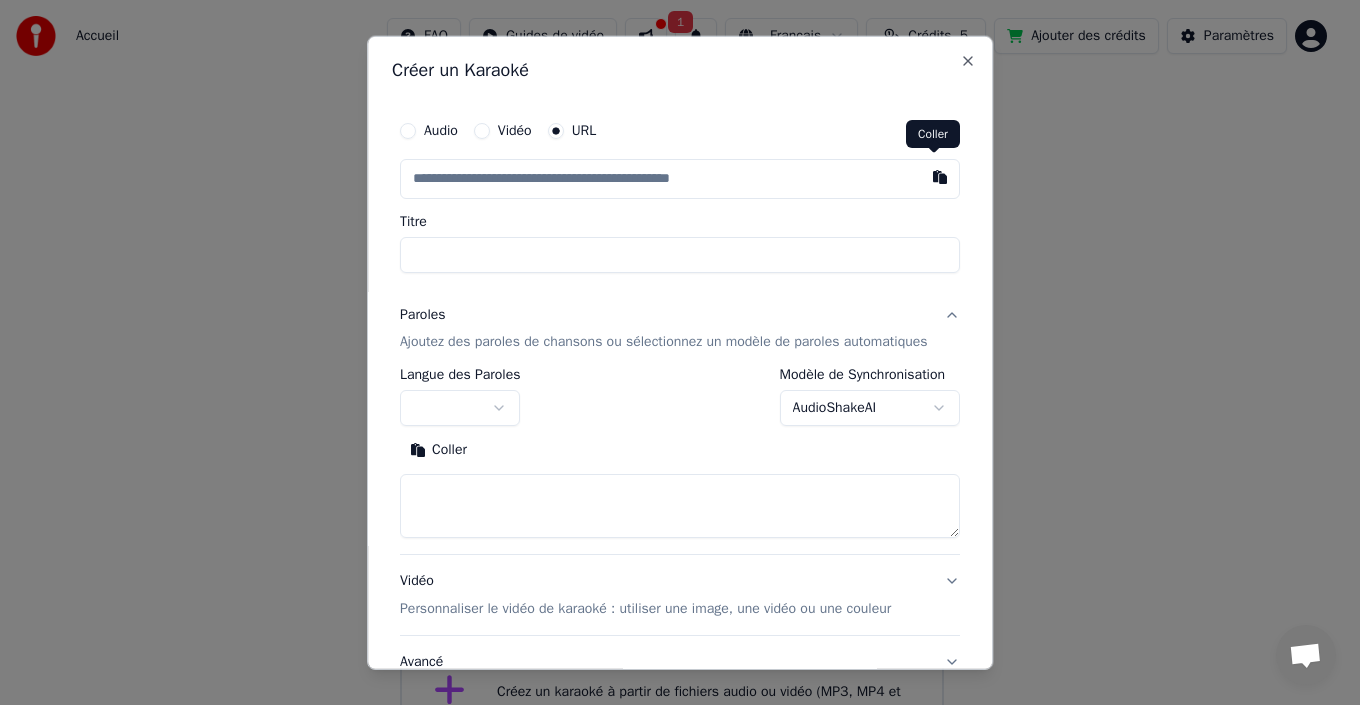 click at bounding box center (940, 176) 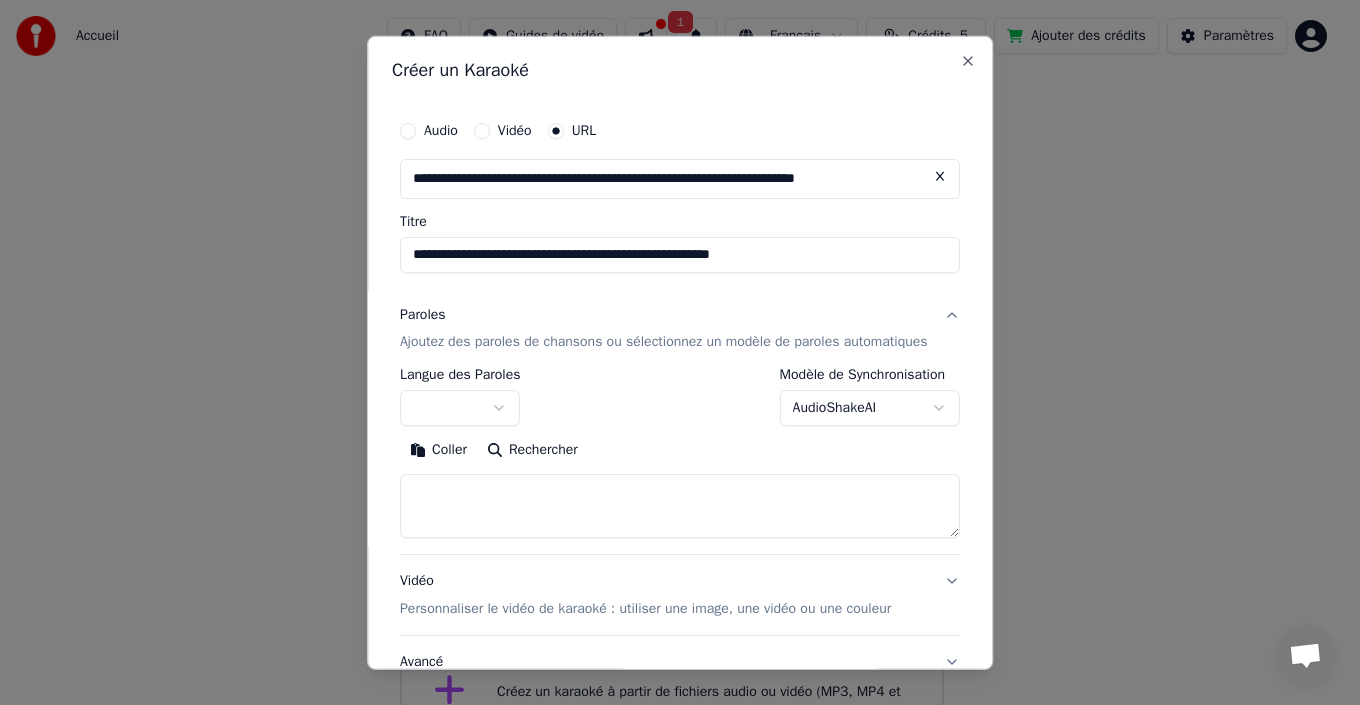 type on "**********" 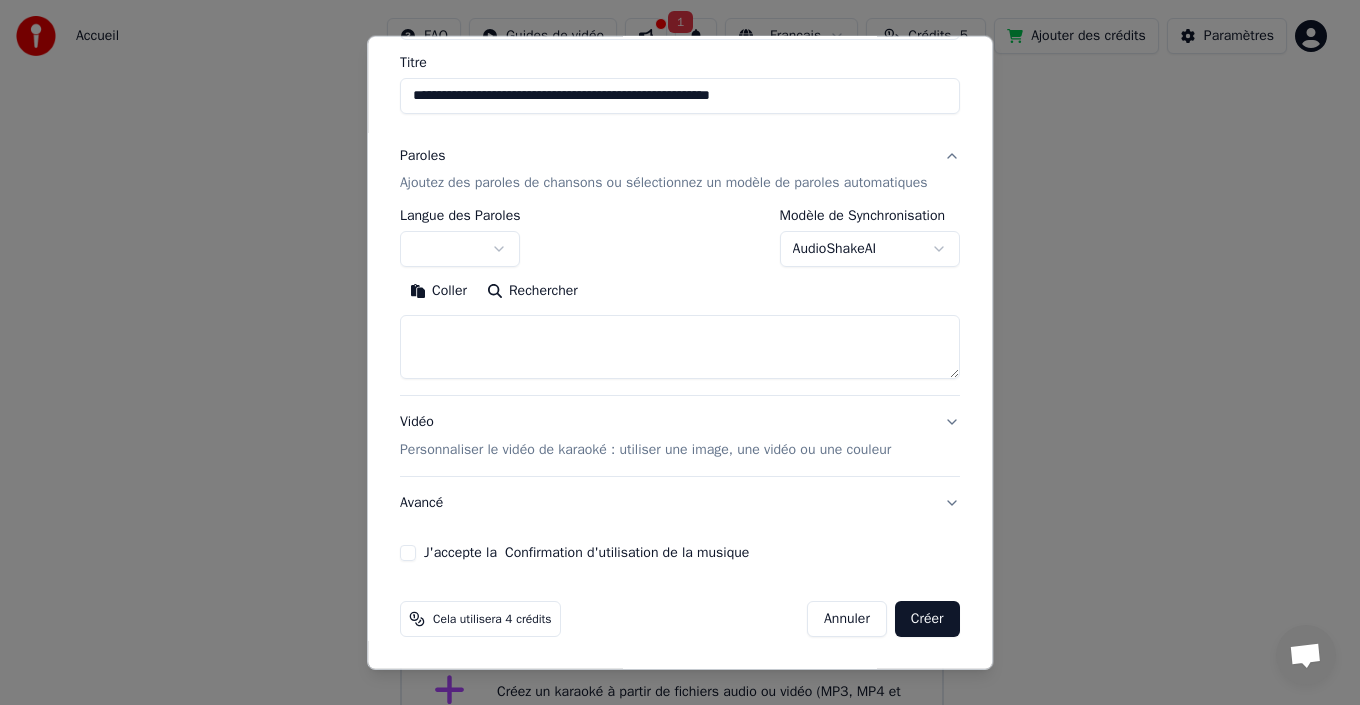click on "J'accepte la   Confirmation d'utilisation de la musique" at bounding box center (680, 553) 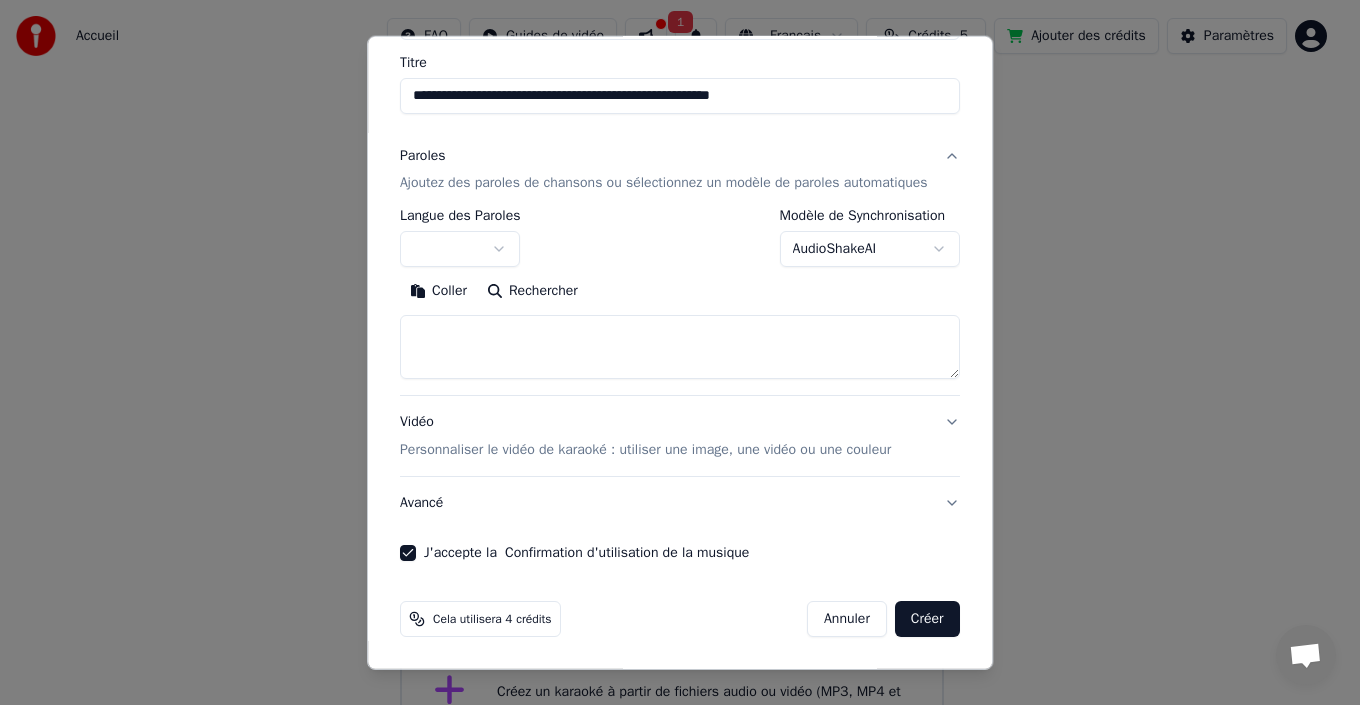 click on "Créer" at bounding box center [927, 619] 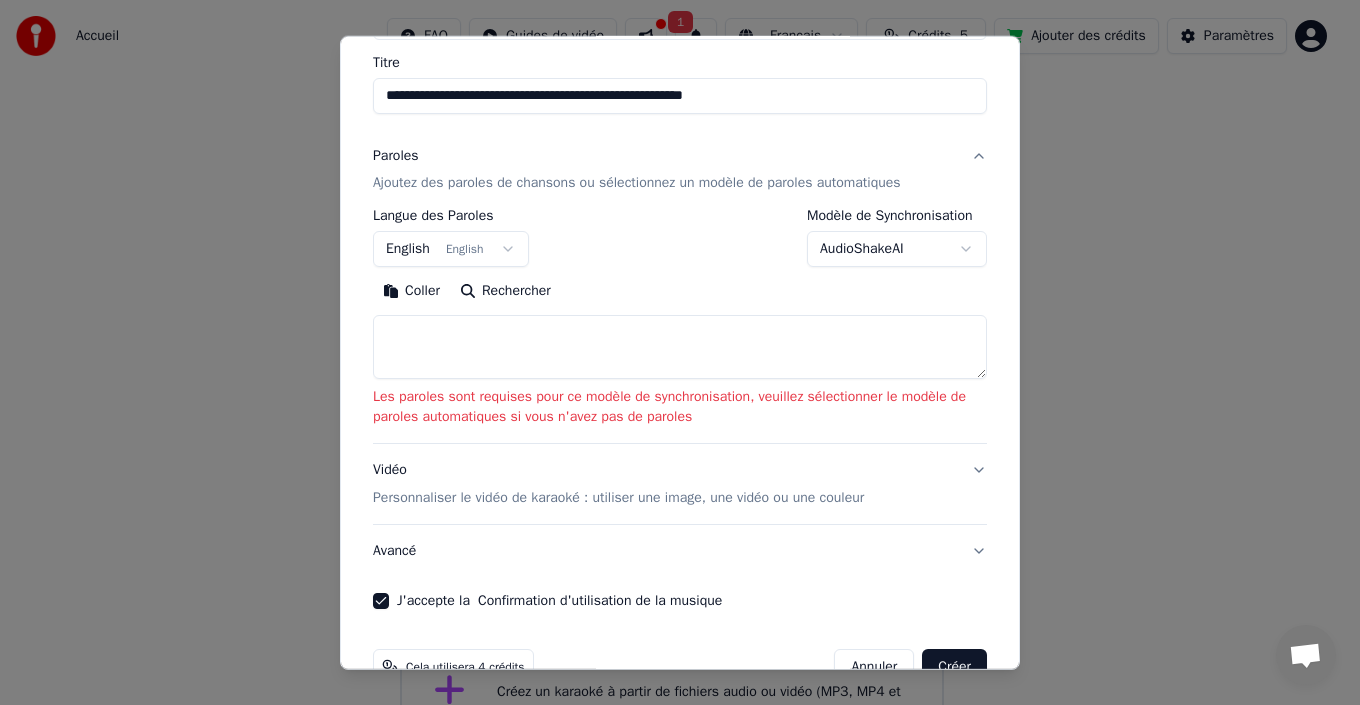 click on "AudioShakeAI" at bounding box center [897, 249] 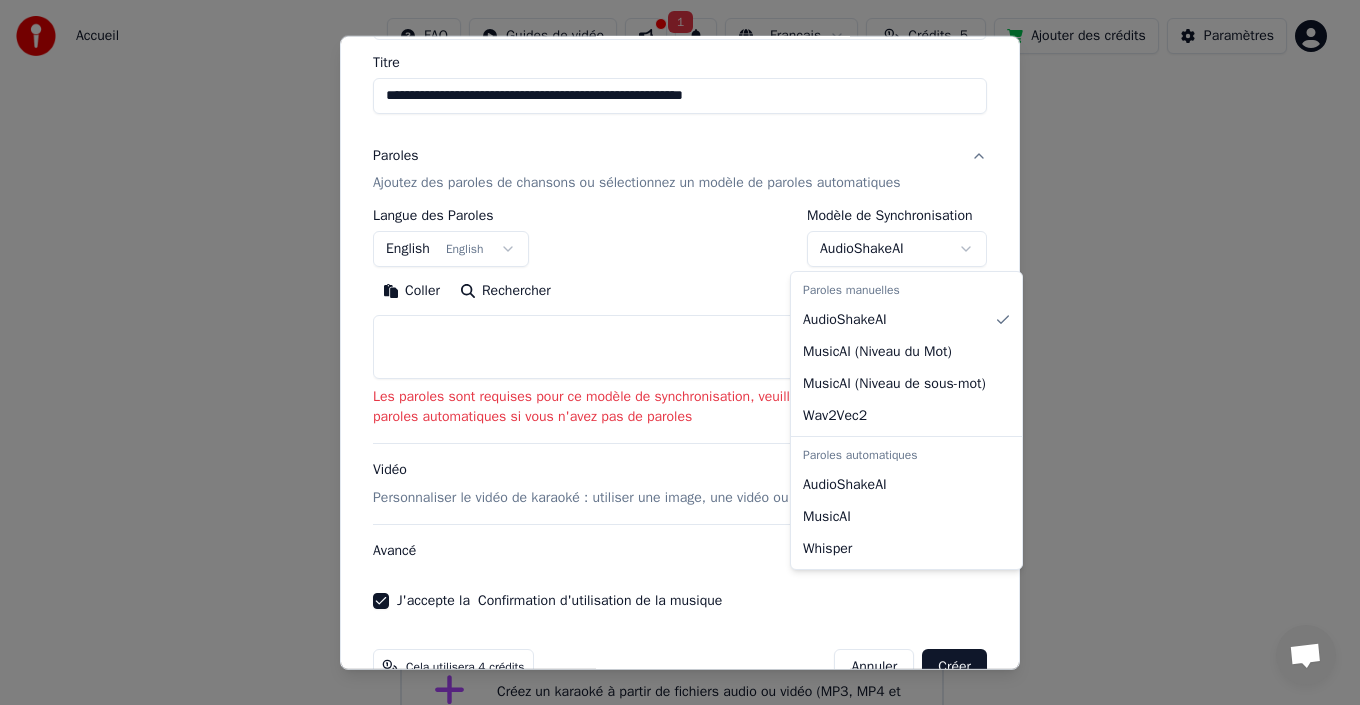 select on "**********" 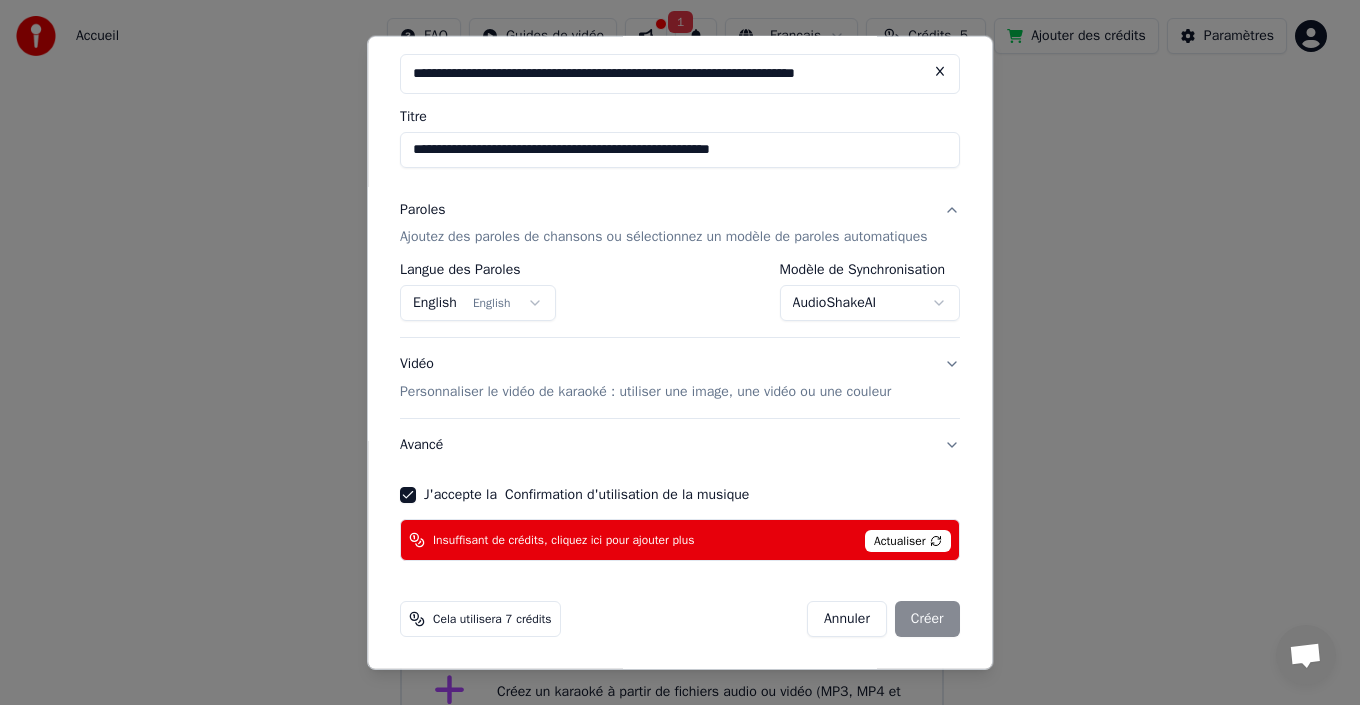 scroll, scrollTop: 47, scrollLeft: 0, axis: vertical 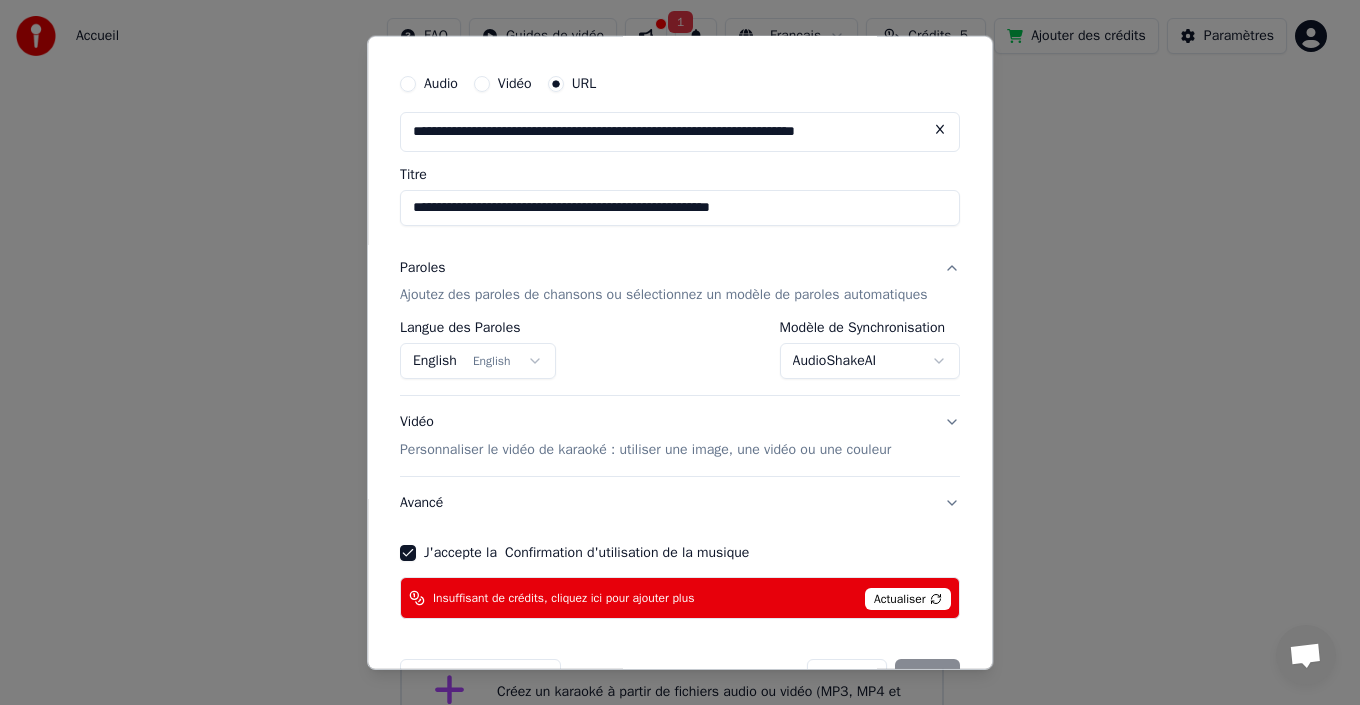 click on "Personnaliser le vidéo de karaoké : utiliser une image, une vidéo ou une couleur" at bounding box center (645, 450) 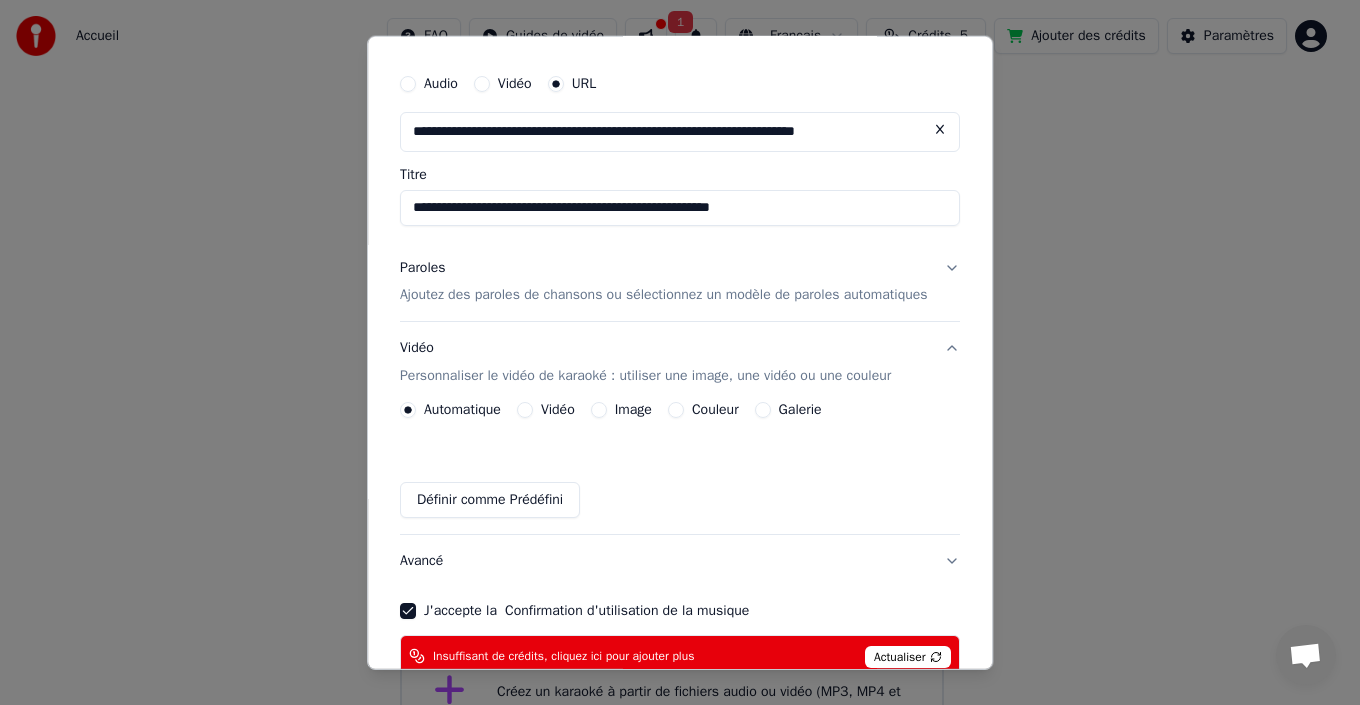 click on "Ajoutez des paroles de chansons ou sélectionnez un modèle de paroles automatiques" at bounding box center (664, 295) 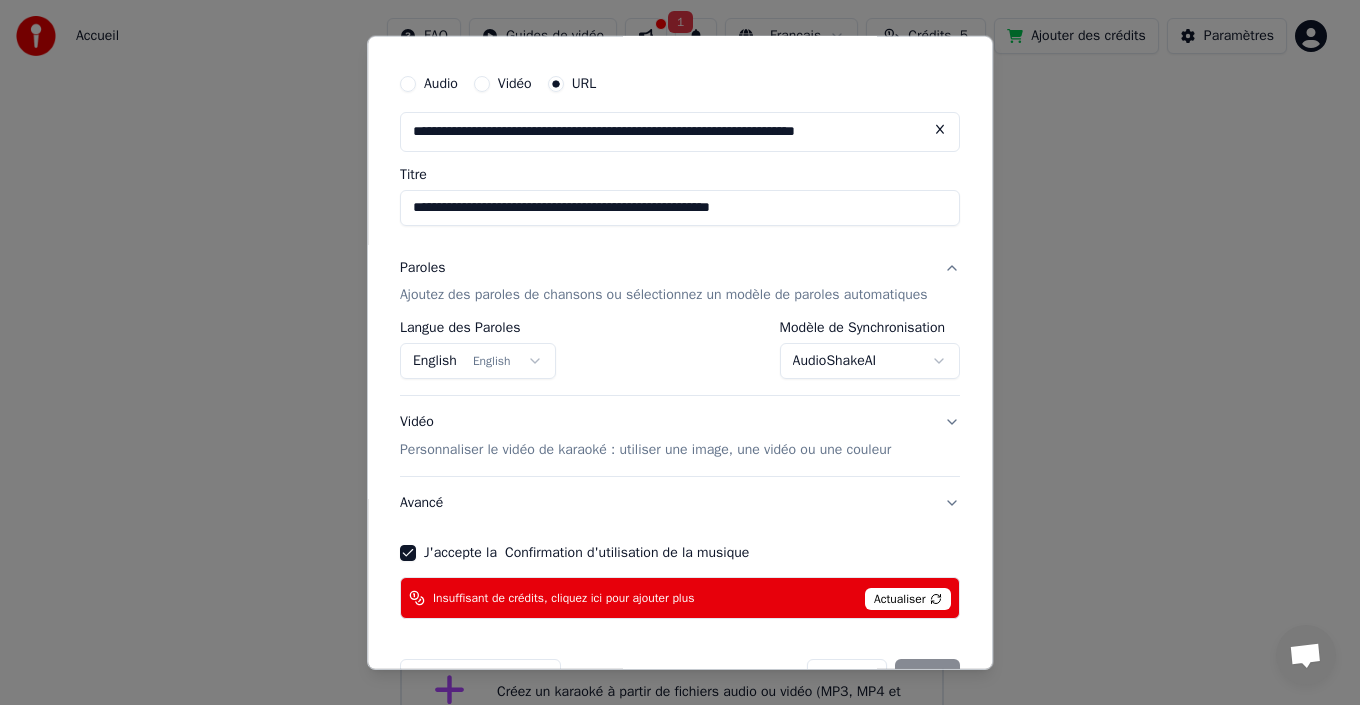 click on "Actualiser" at bounding box center (908, 599) 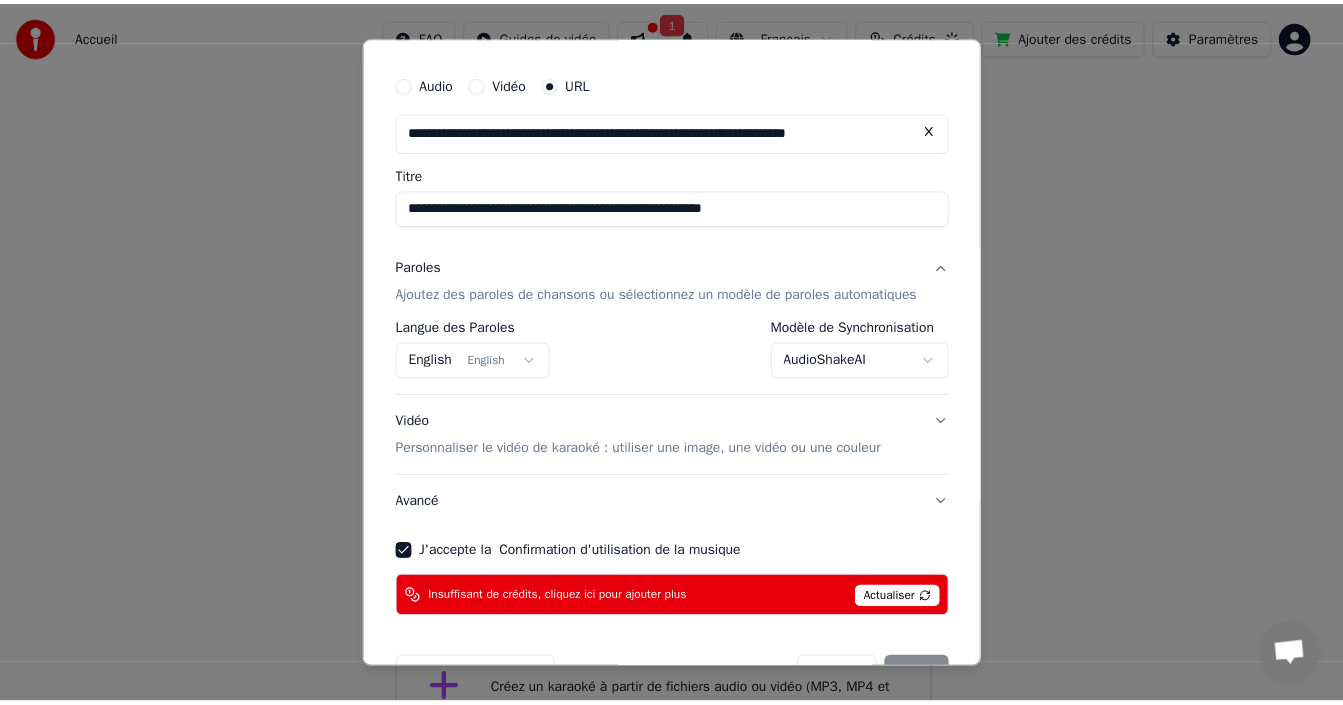 scroll, scrollTop: 106, scrollLeft: 0, axis: vertical 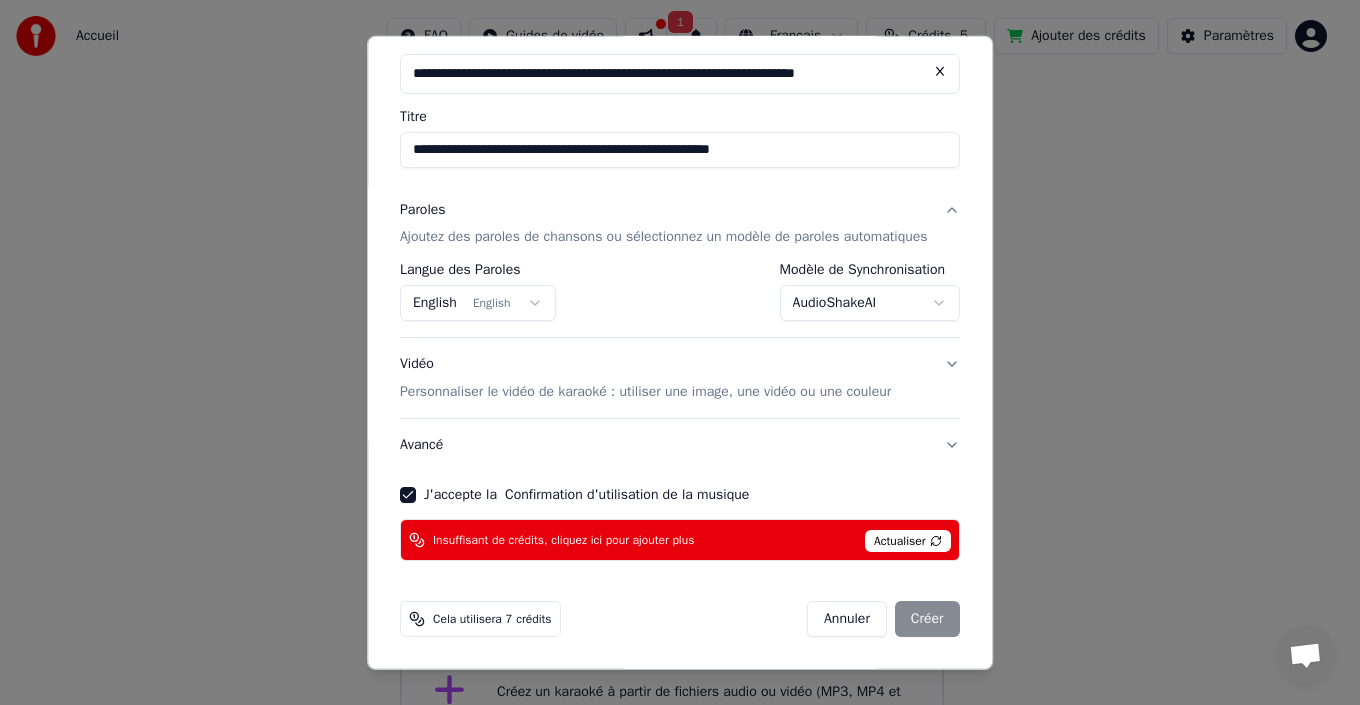 click on "Annuler Créer" at bounding box center [883, 619] 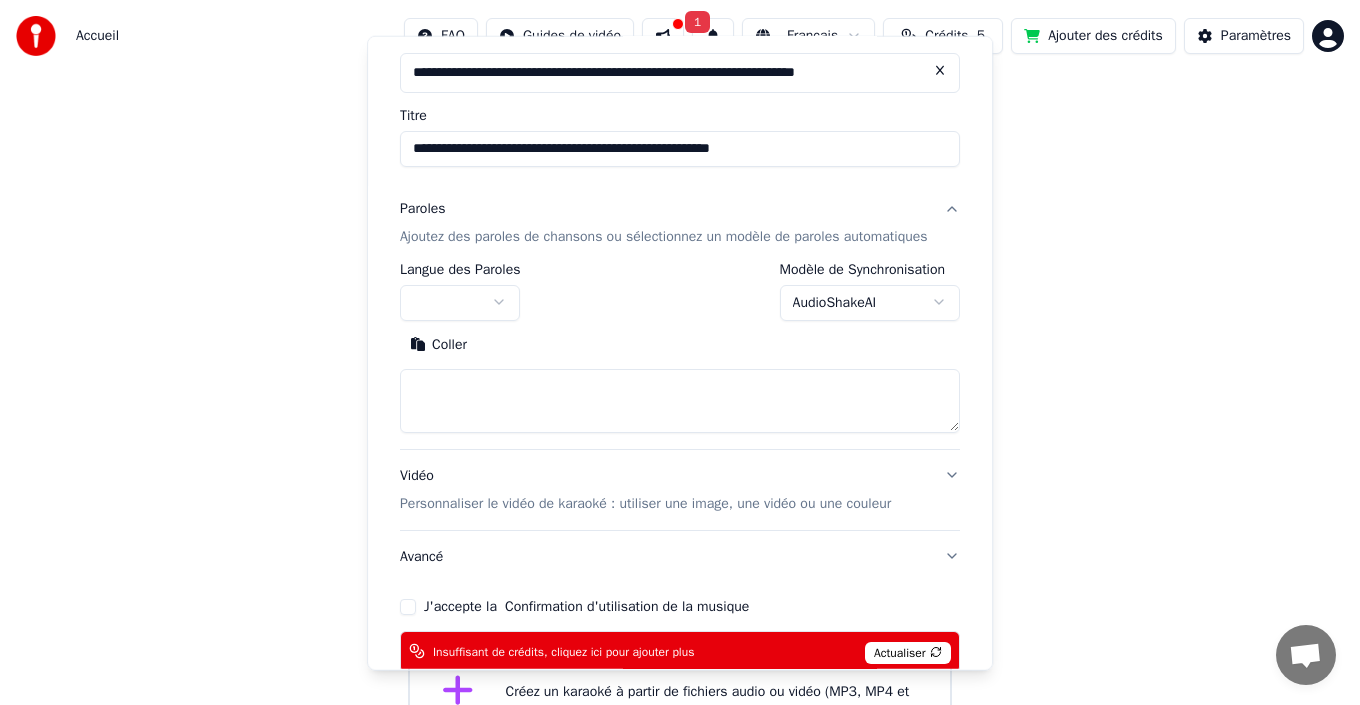 type 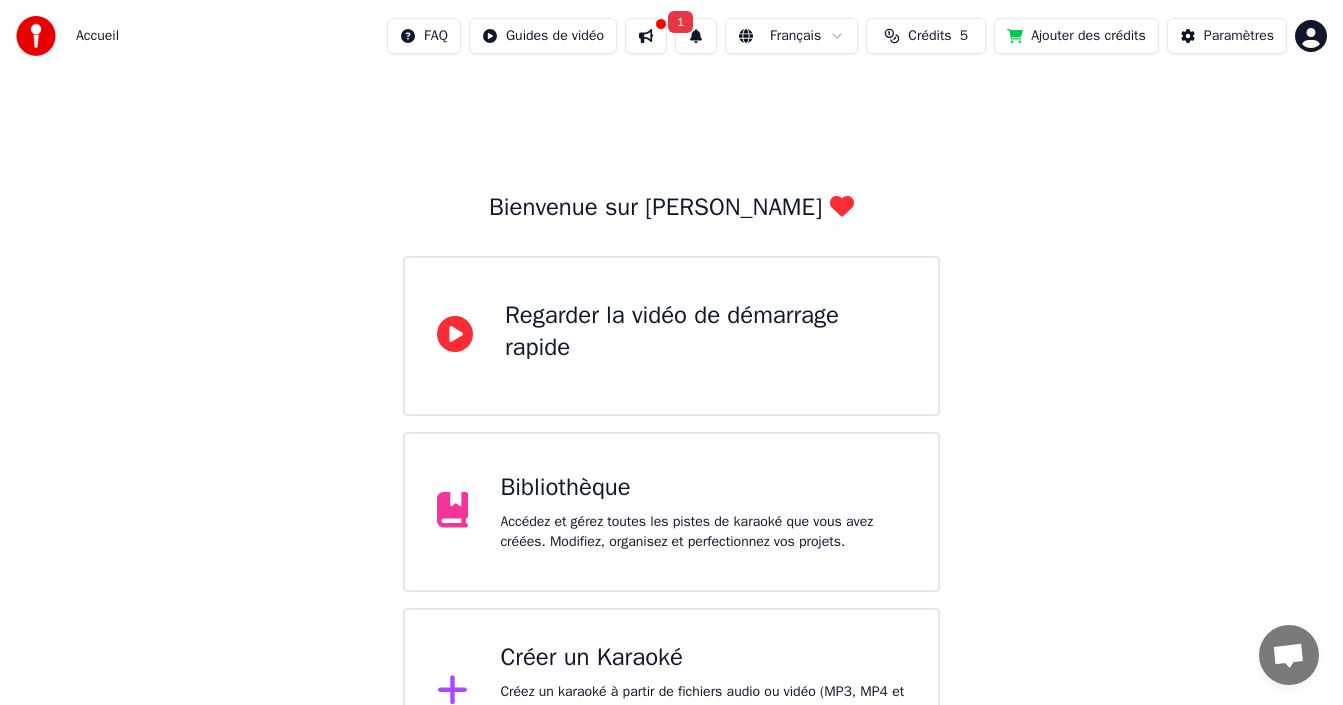 click at bounding box center (646, 36) 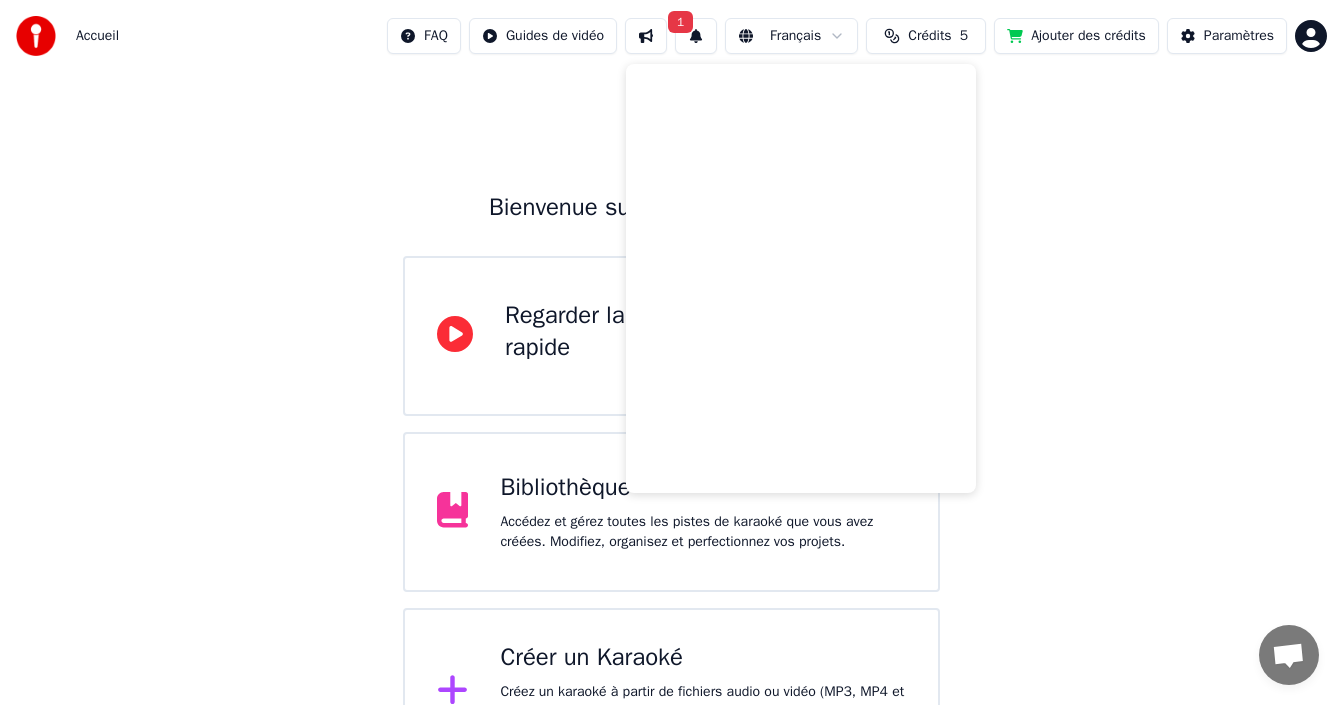 click on "Bienvenue sur Youka Regarder la vidéo de démarrage rapide Bibliothèque Accédez et gérez toutes les pistes de karaoké que vous avez créées. Modifiez, organisez et perfectionnez vos projets. Créer un Karaoké Créez un karaoké à partir de fichiers audio ou vidéo (MP3, MP4 et plus), ou collez une URL pour générer instantanément une vidéo de karaoké avec des paroles synchronisées." at bounding box center [671, 424] 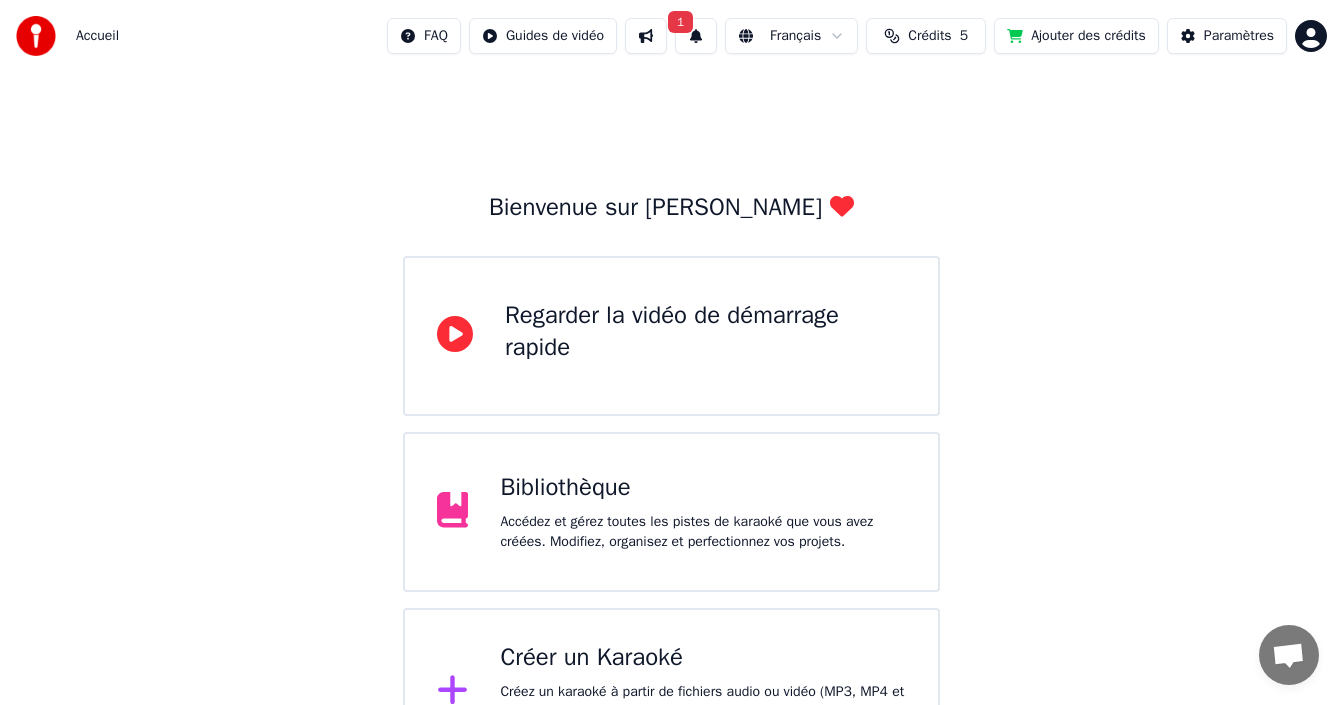 click on "Ajouter des crédits" at bounding box center [1076, 36] 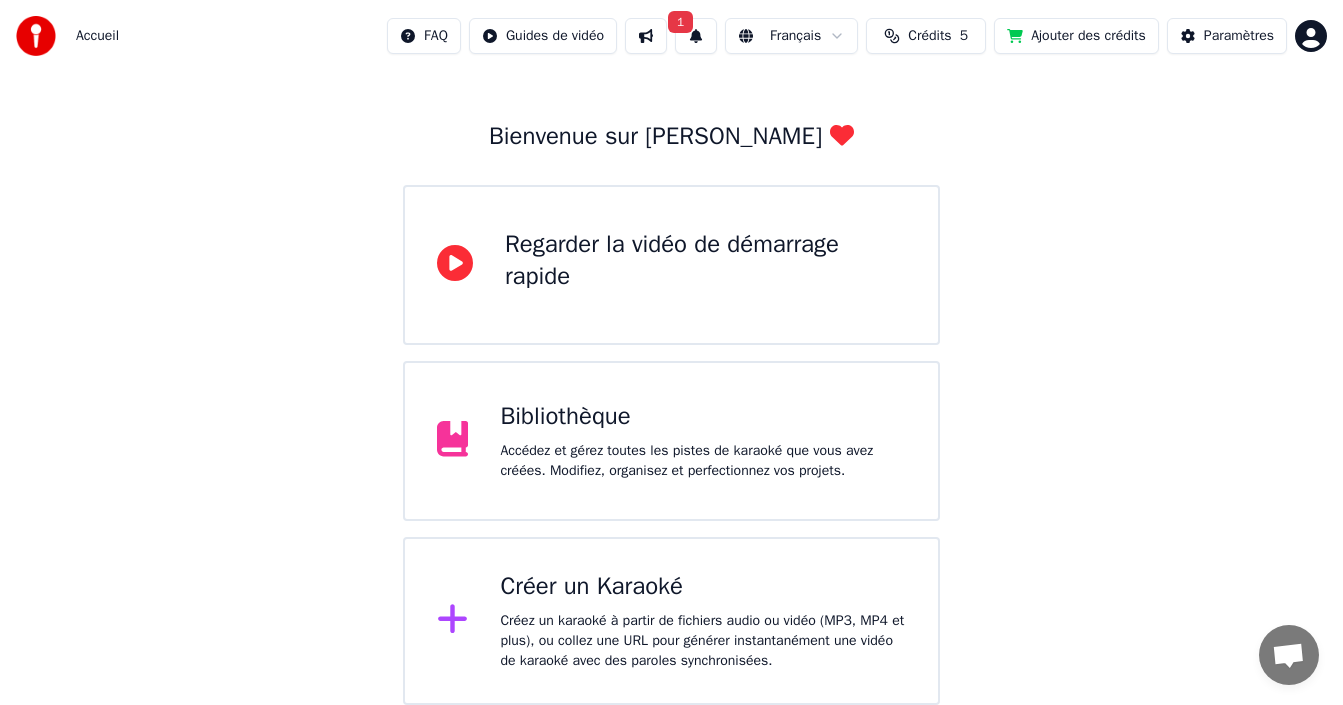 click on "Accueil FAQ Guides de vidéo 1 Français Crédits 5 Ajouter des crédits Paramètres Bienvenue sur Youka Regarder la vidéo de démarrage rapide Bibliothèque Accédez et gérez toutes les pistes de karaoké que vous avez créées. Modifiez, organisez et perfectionnez vos projets. Créer un Karaoké Créez un karaoké à partir de fichiers audio ou vidéo (MP3, MP4 et plus), ou collez une URL pour générer instantanément une vidéo de karaoké avec des paroles synchronisées." at bounding box center [671, 317] 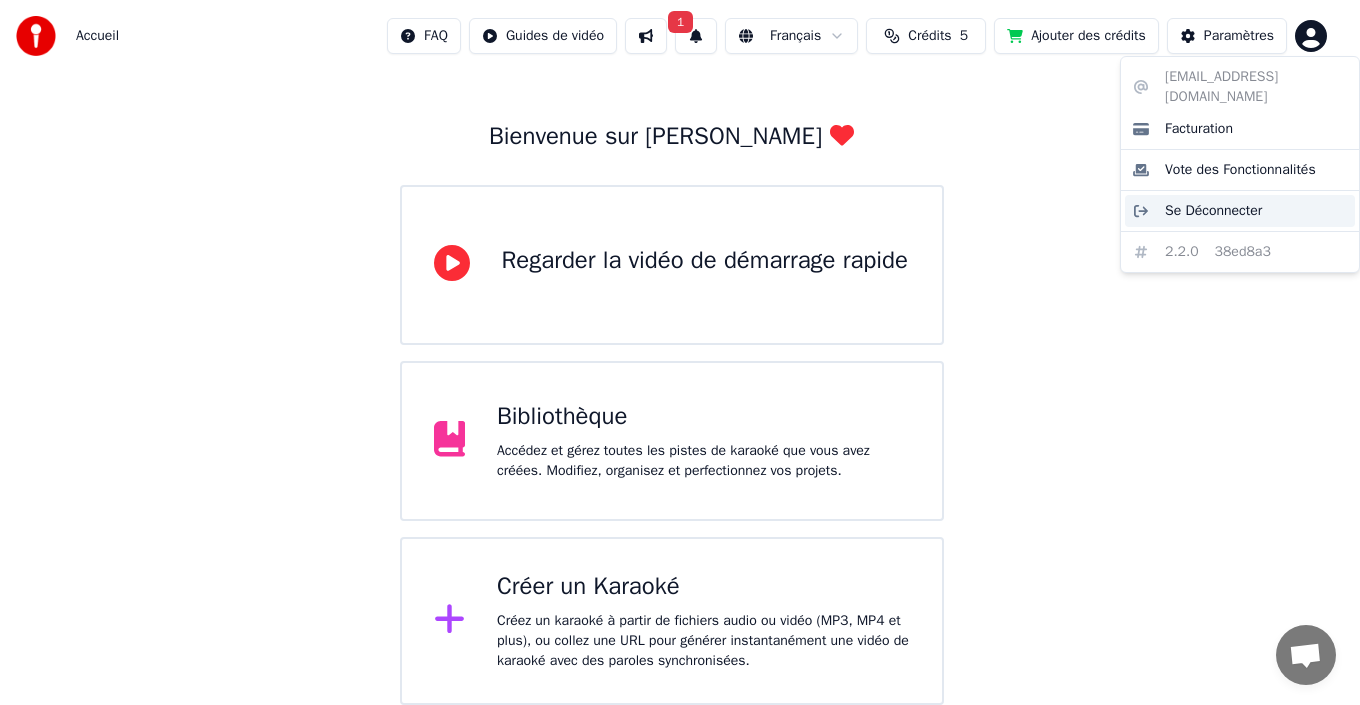 click on "Se Déconnecter" at bounding box center [1213, 211] 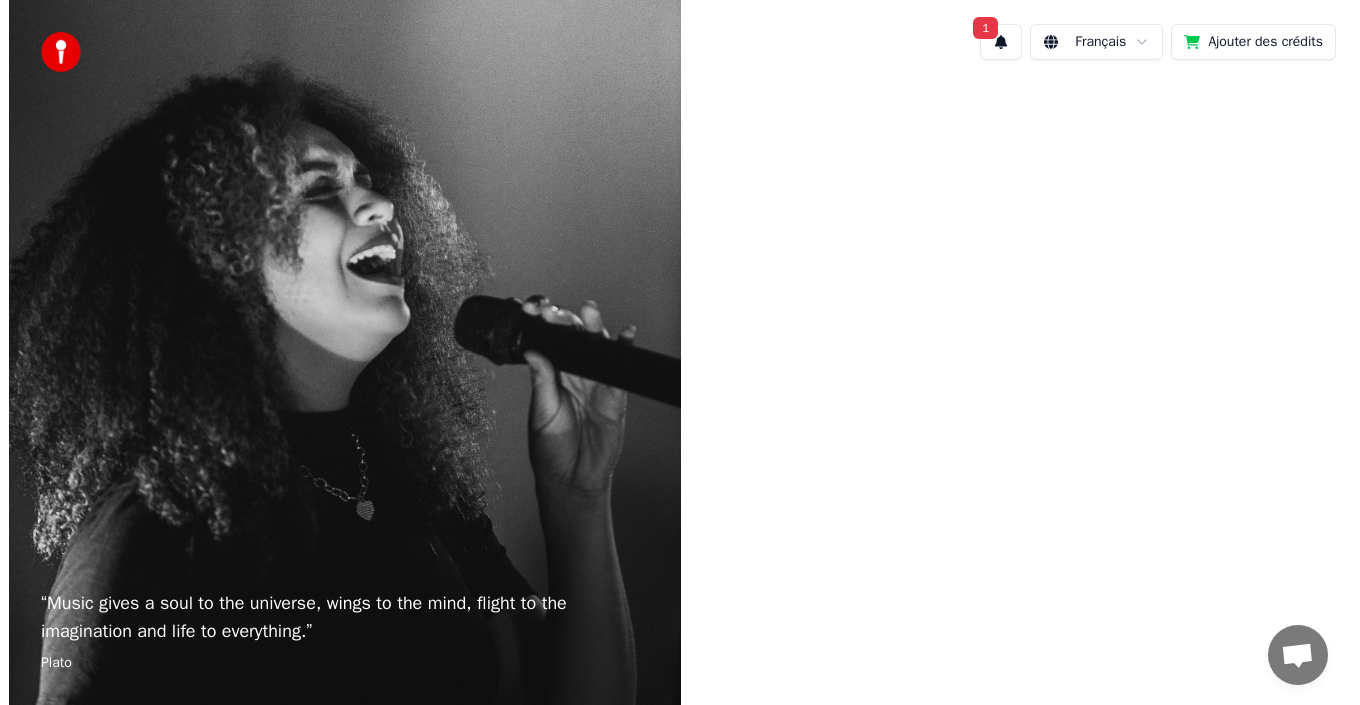 scroll, scrollTop: 0, scrollLeft: 0, axis: both 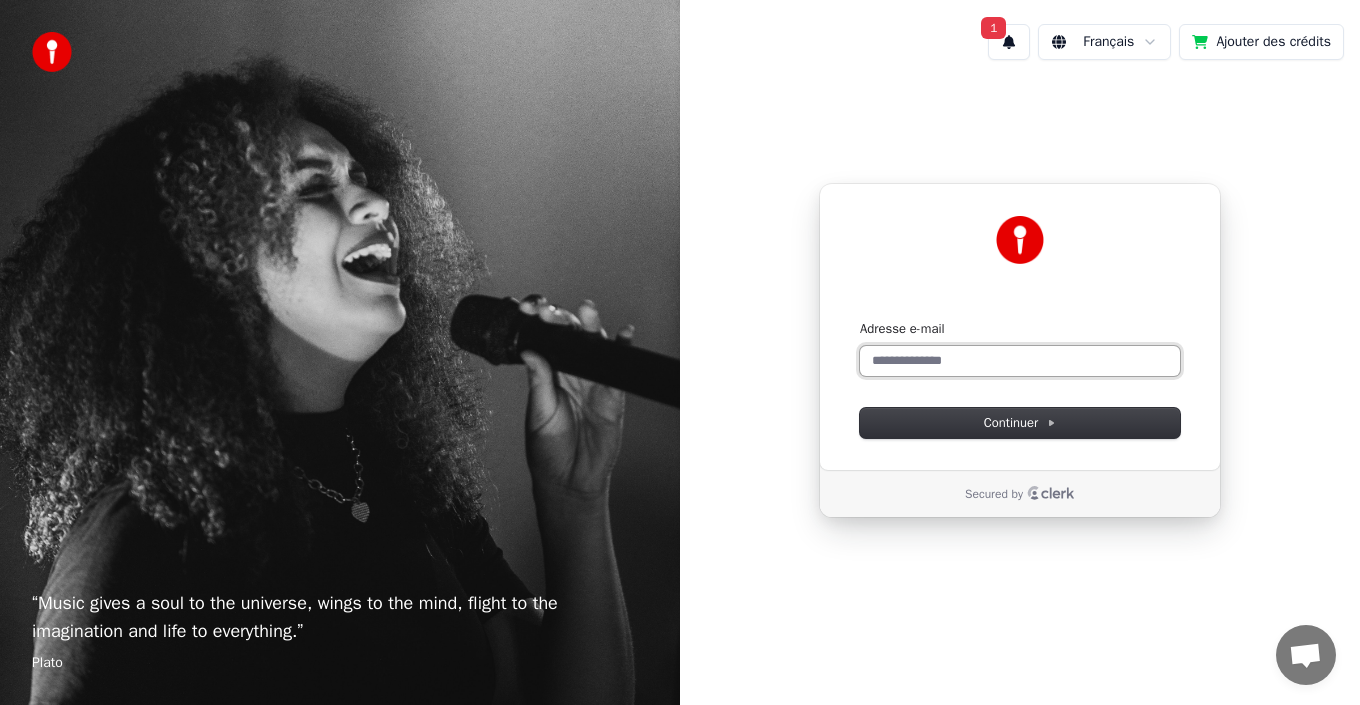 click on "Adresse e-mail" at bounding box center [1020, 361] 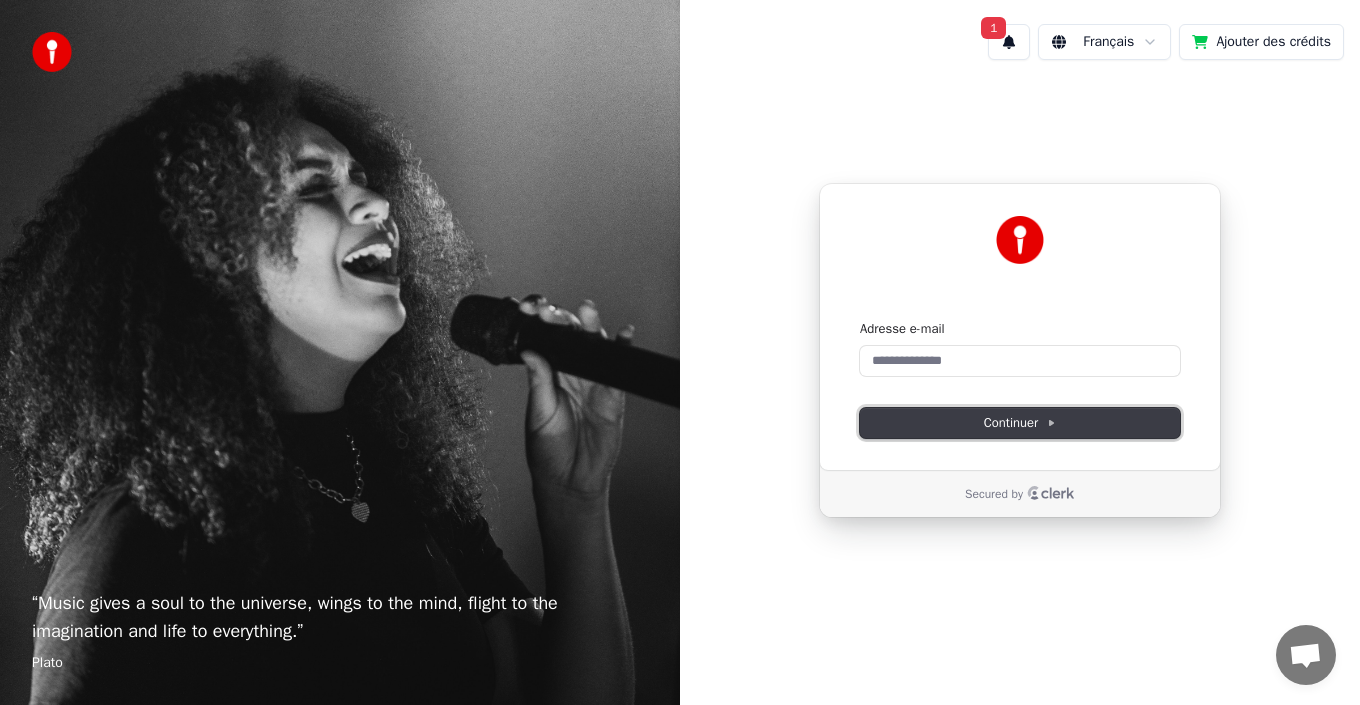 click on "Continuer" at bounding box center [1020, 423] 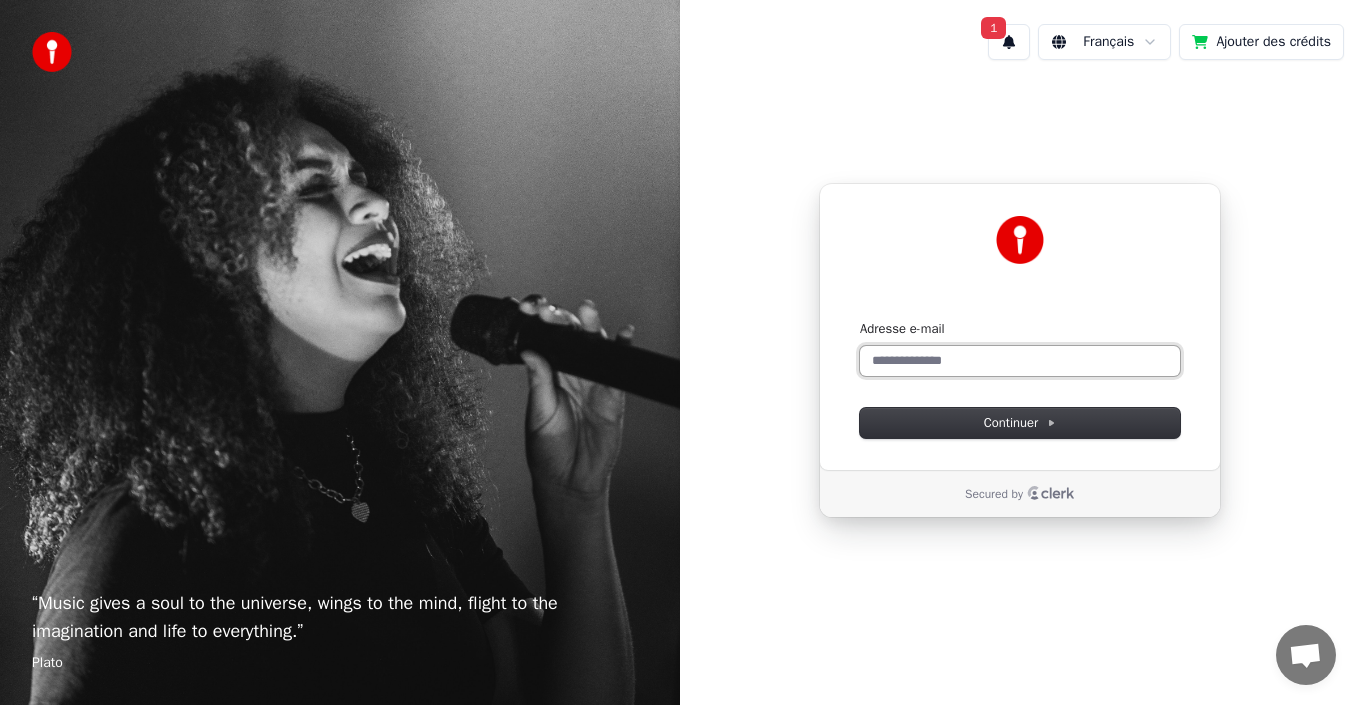 click on "Adresse e-mail" at bounding box center [1020, 361] 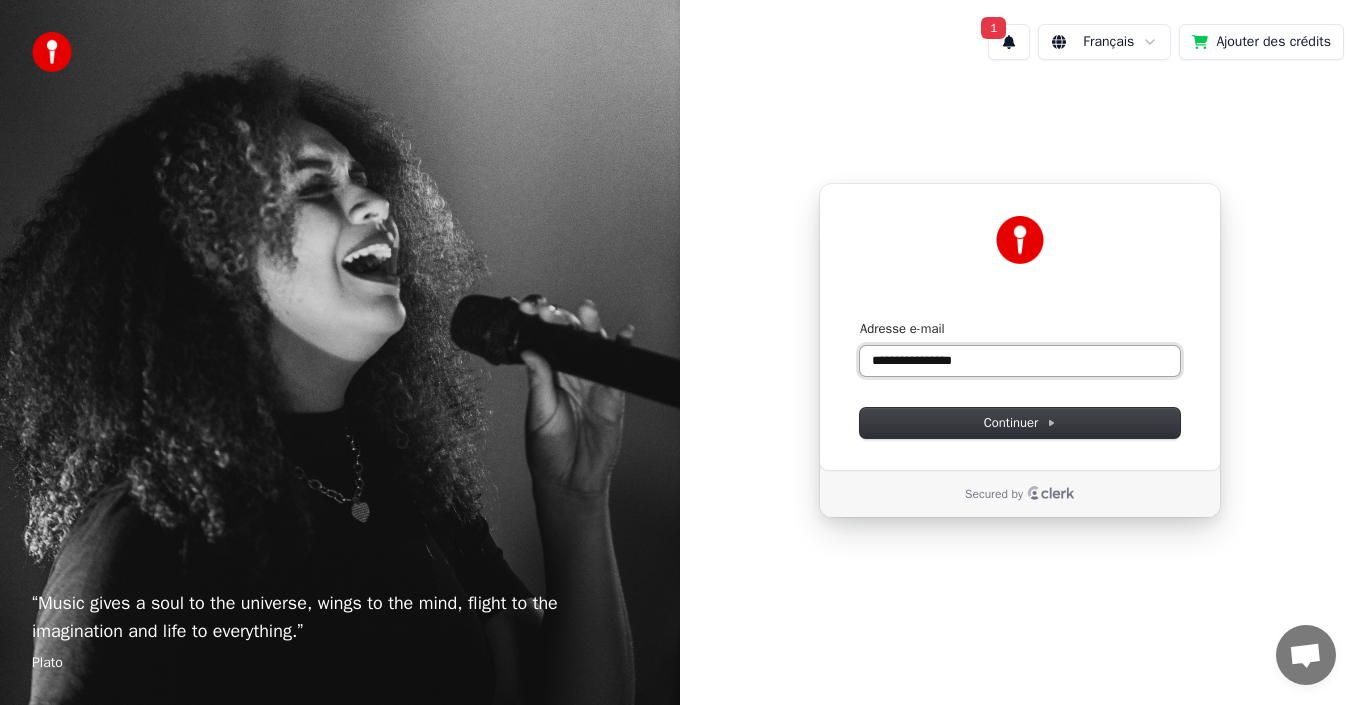 click on "**********" at bounding box center (1020, 361) 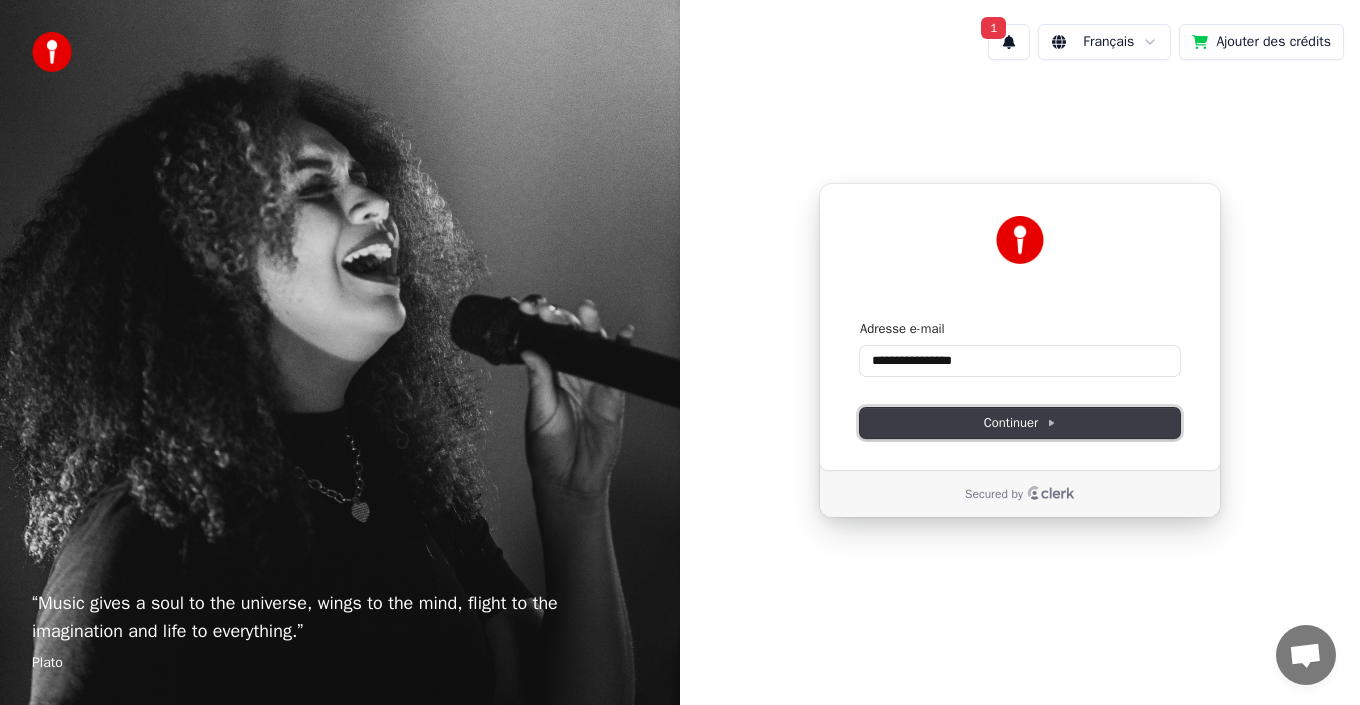 click on "Continuer" at bounding box center (1020, 423) 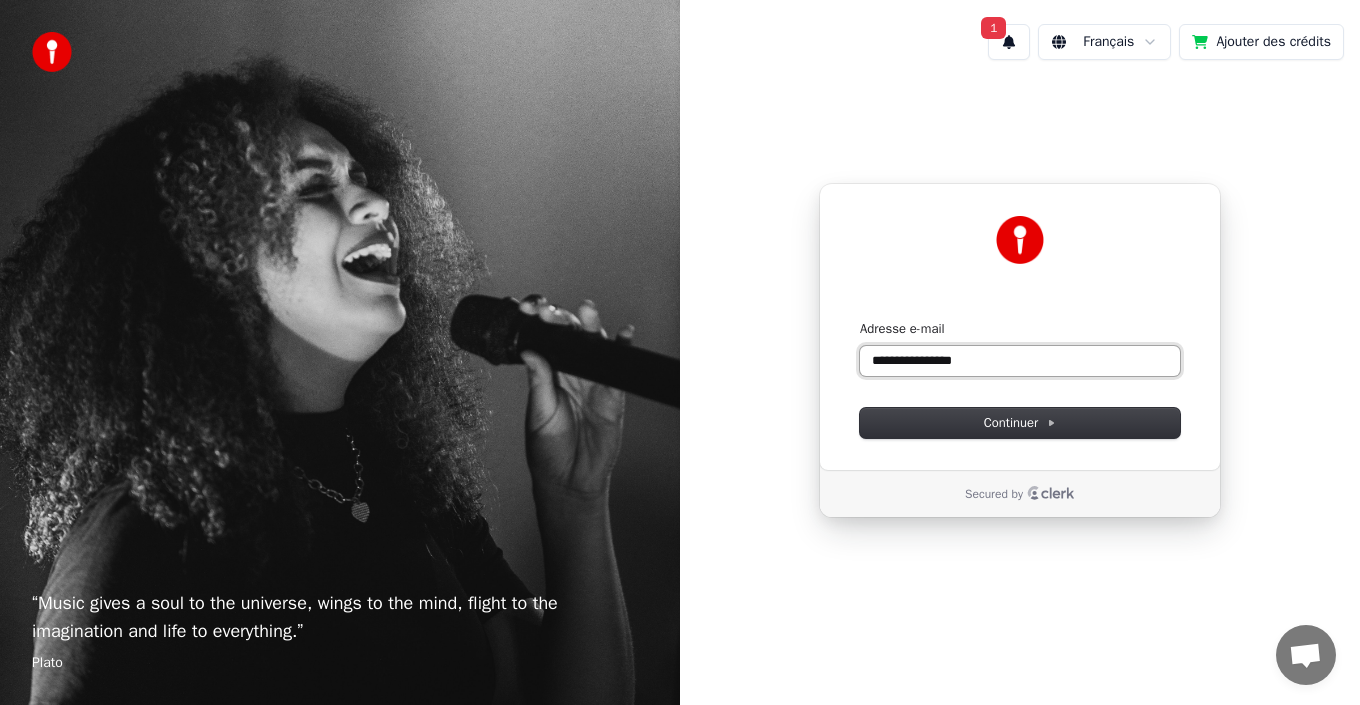 click on "**********" at bounding box center (1020, 361) 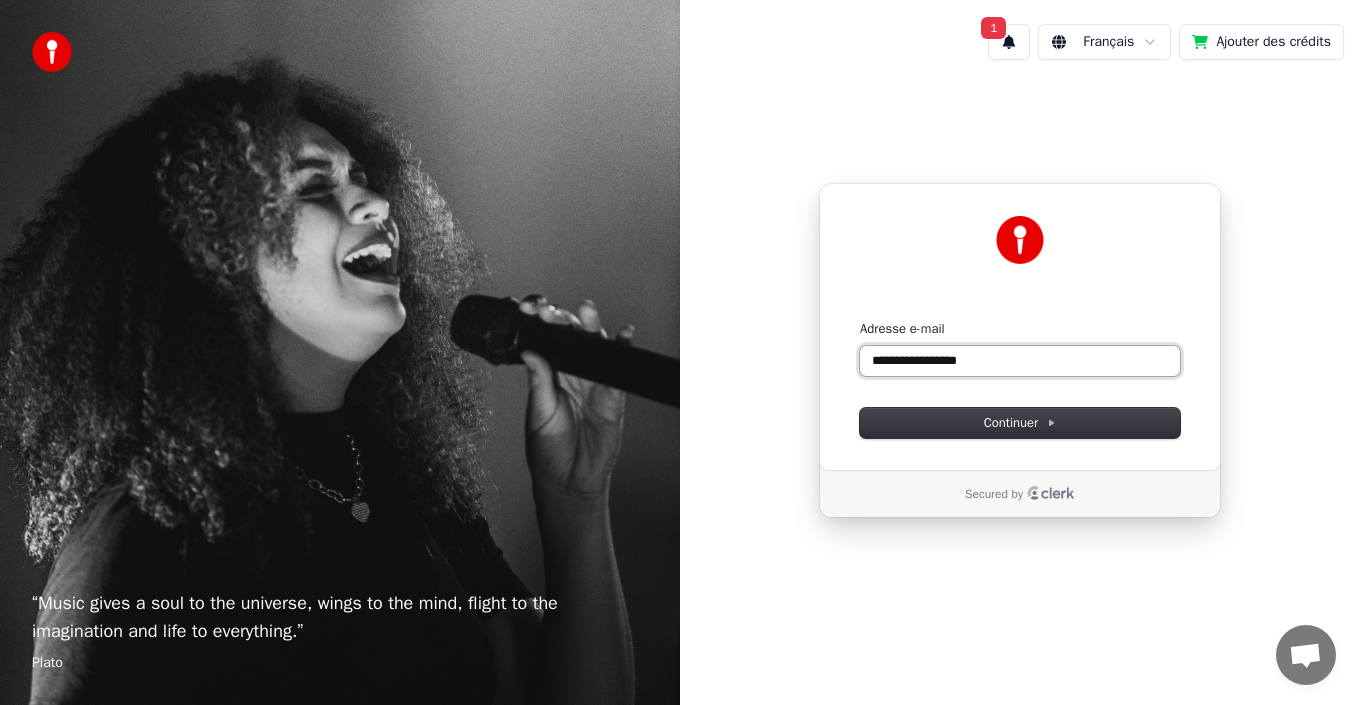 click on "**********" at bounding box center [1020, 361] 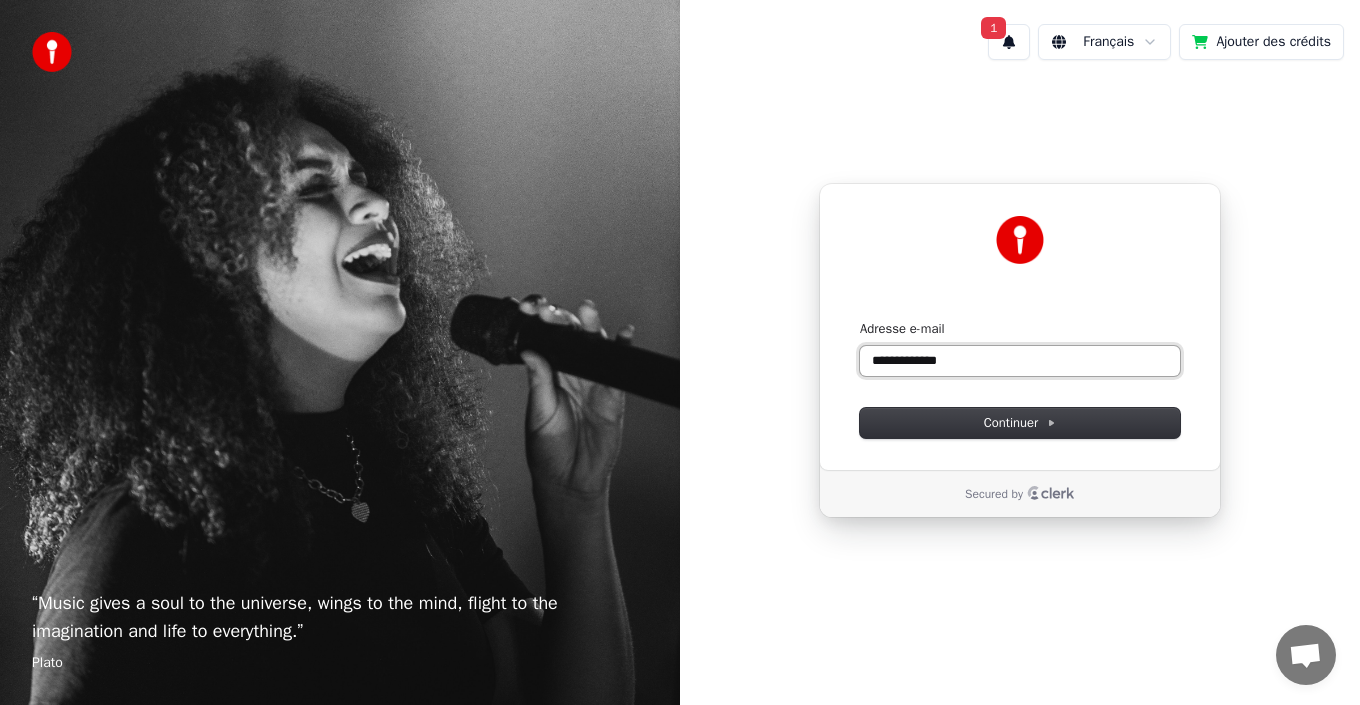 click on "**********" at bounding box center [1020, 361] 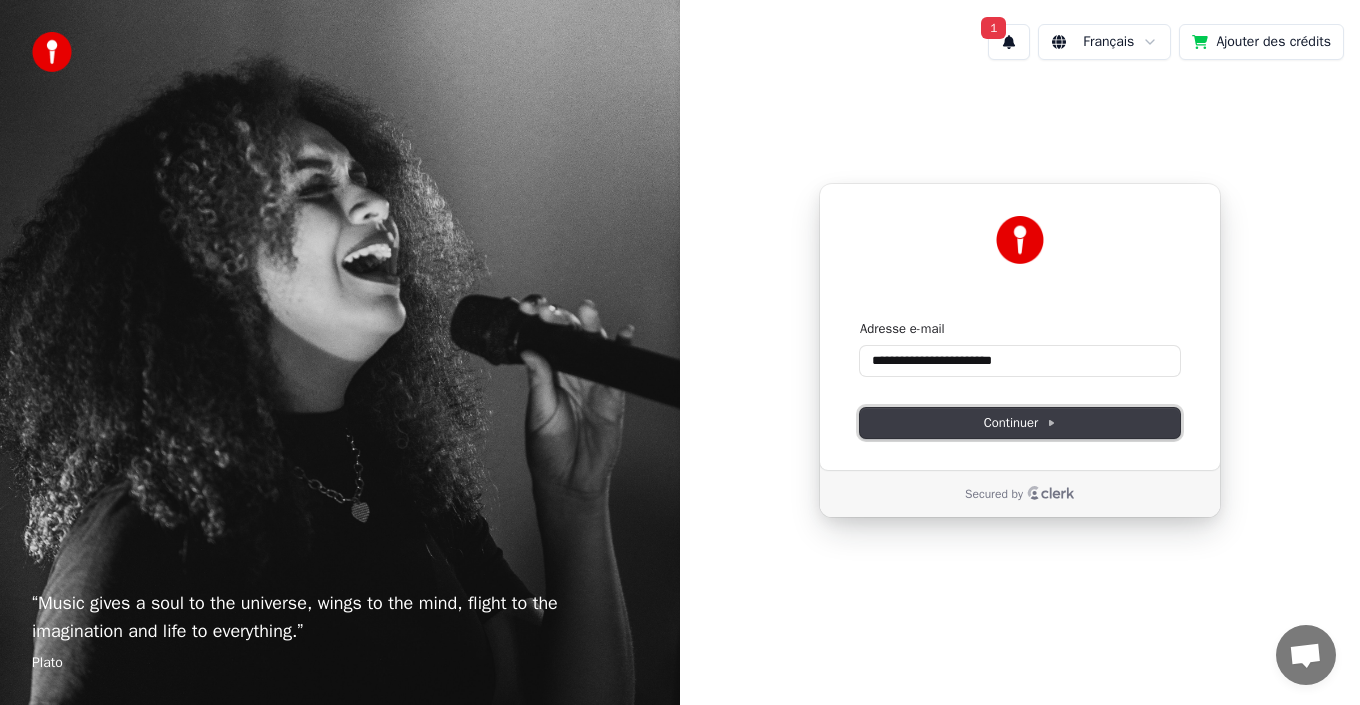 click on "Continuer" at bounding box center [1020, 423] 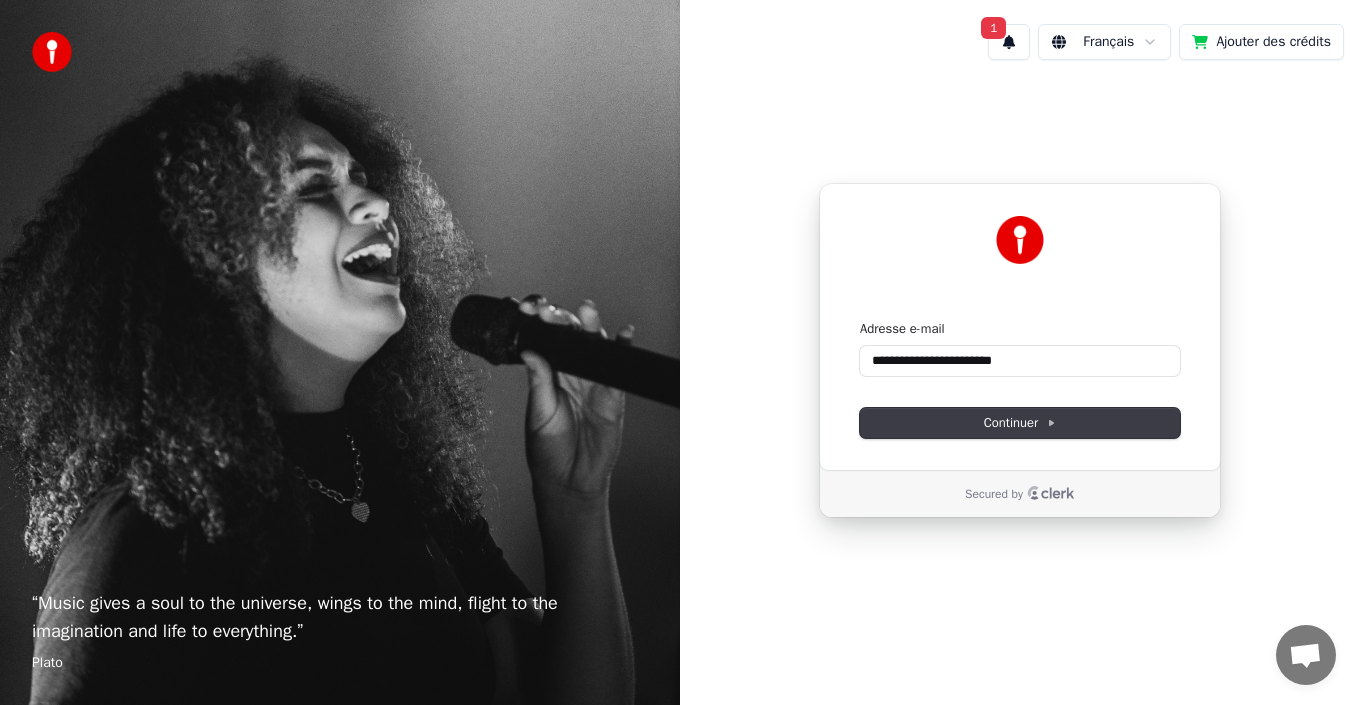 type on "**********" 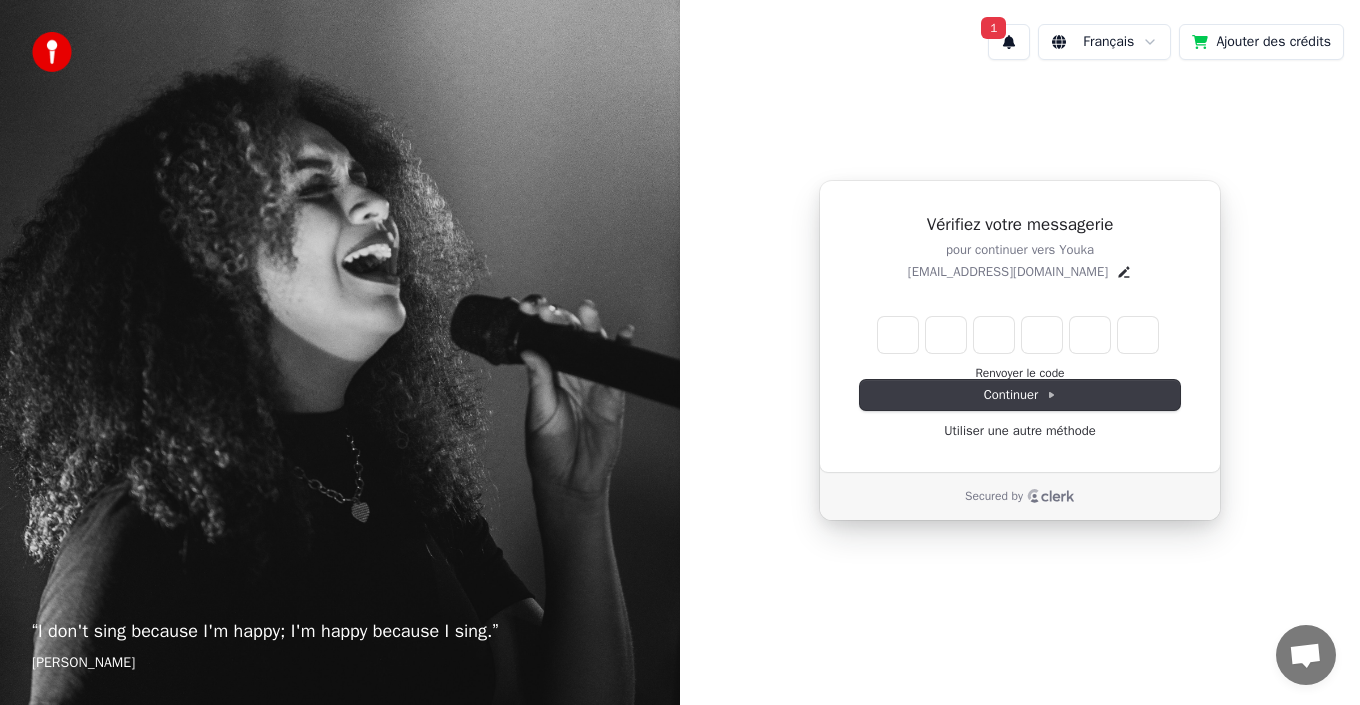 type on "*" 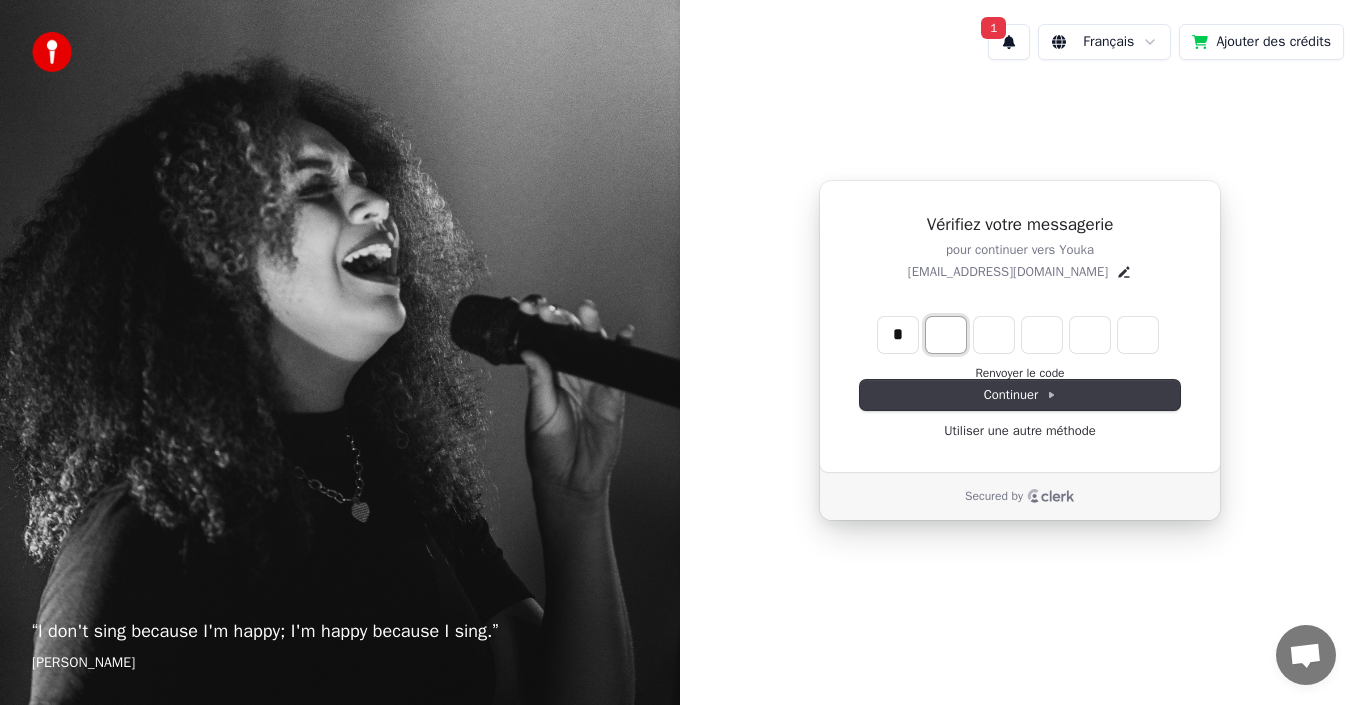 type on "*" 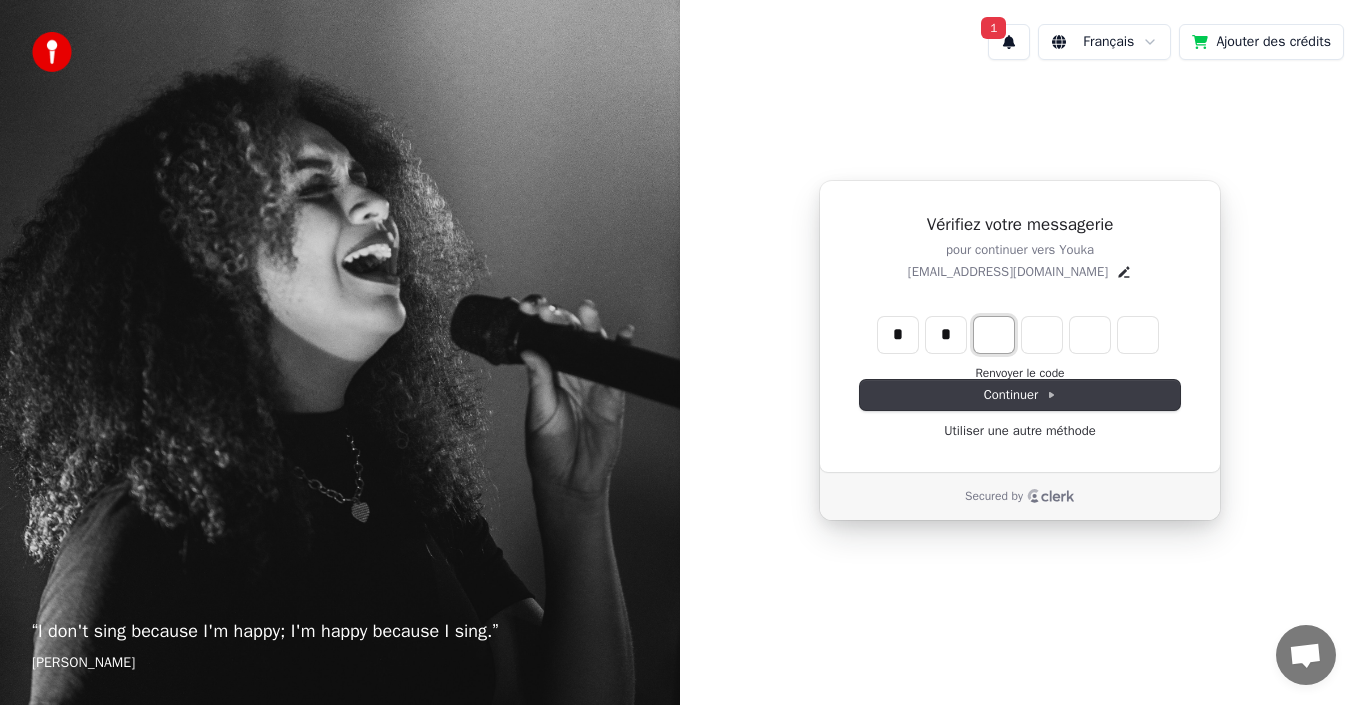 type on "*" 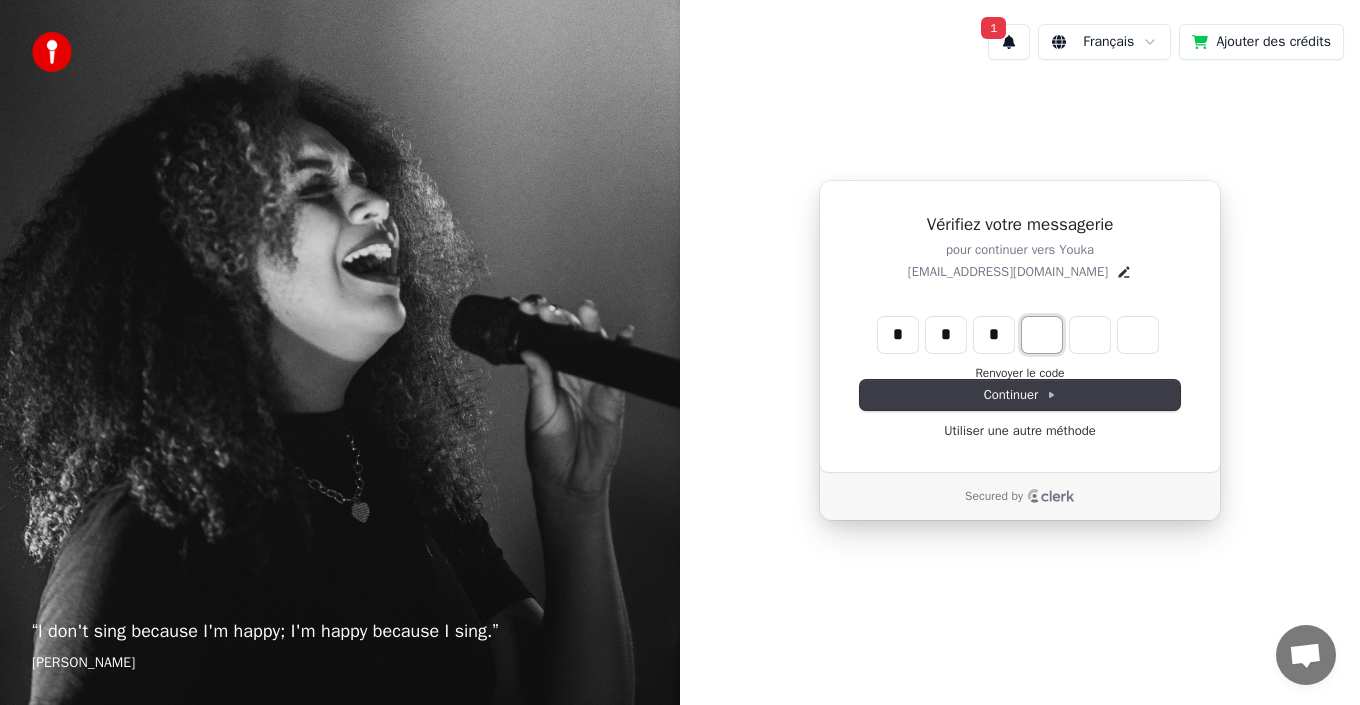 type on "*" 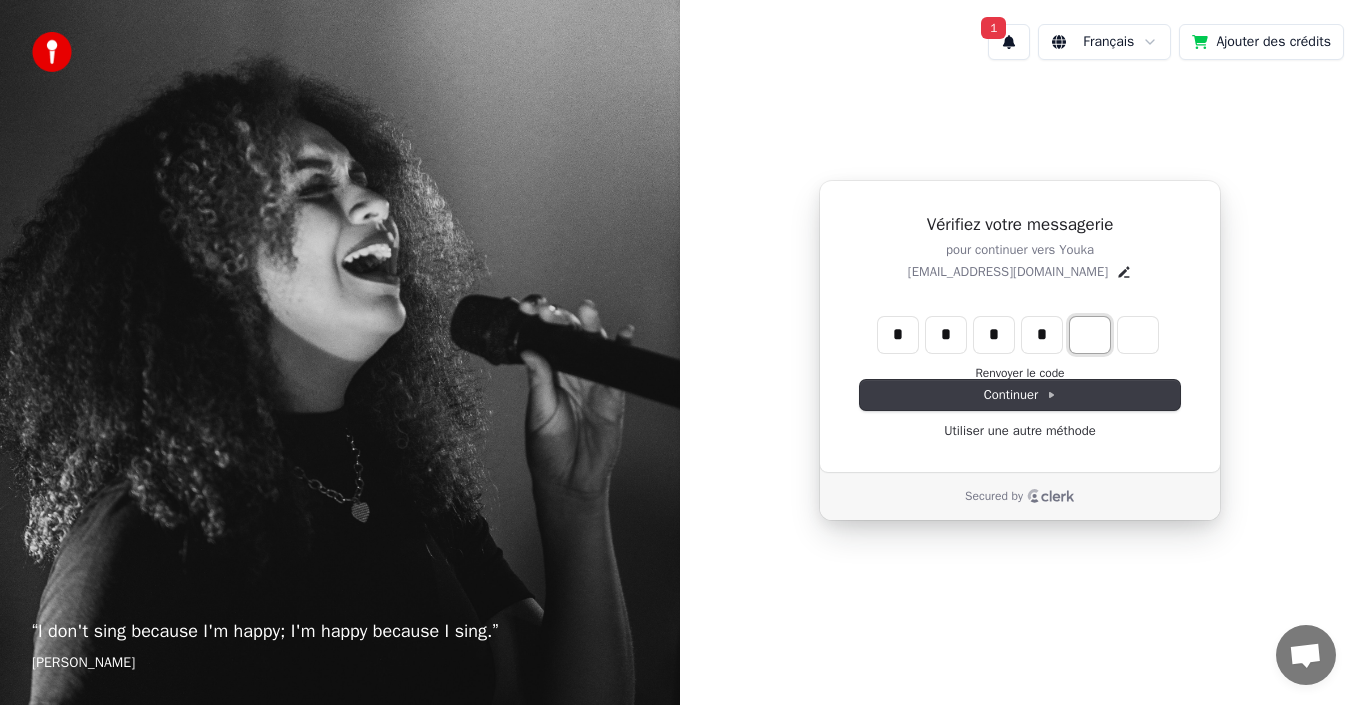 type on "*" 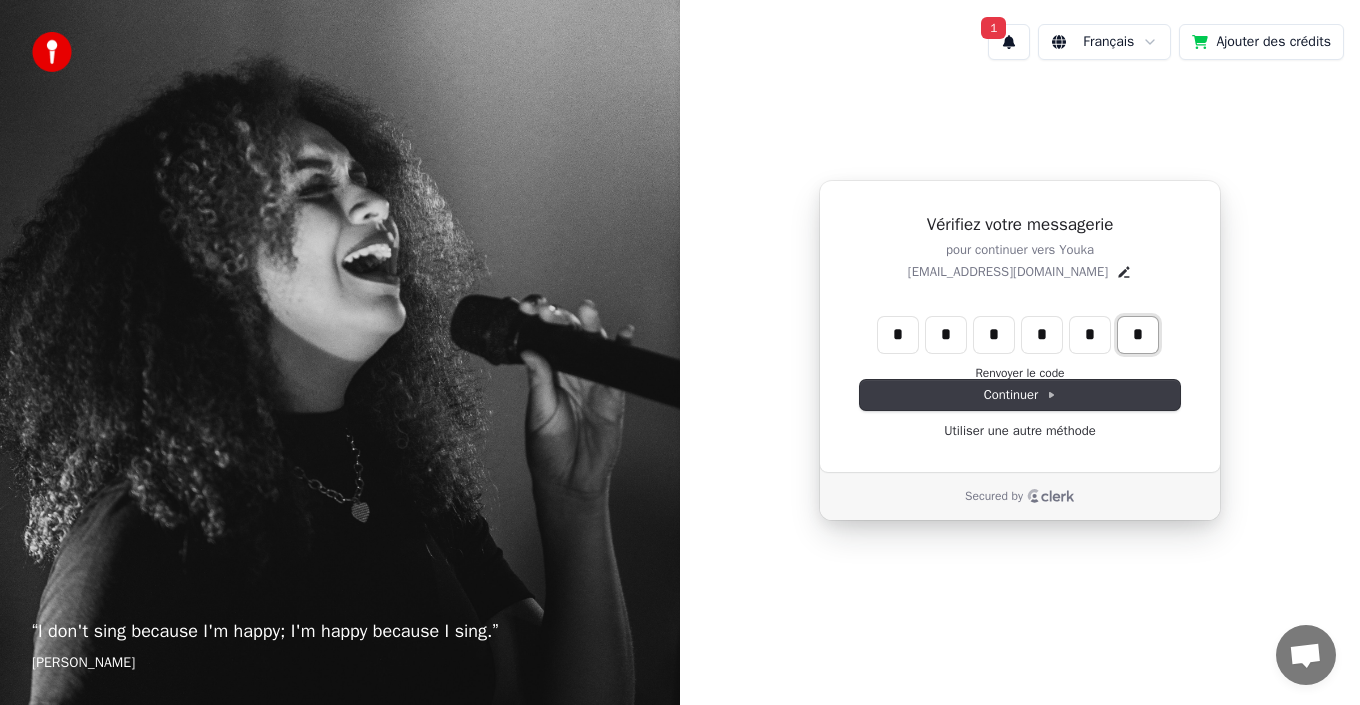 type on "*" 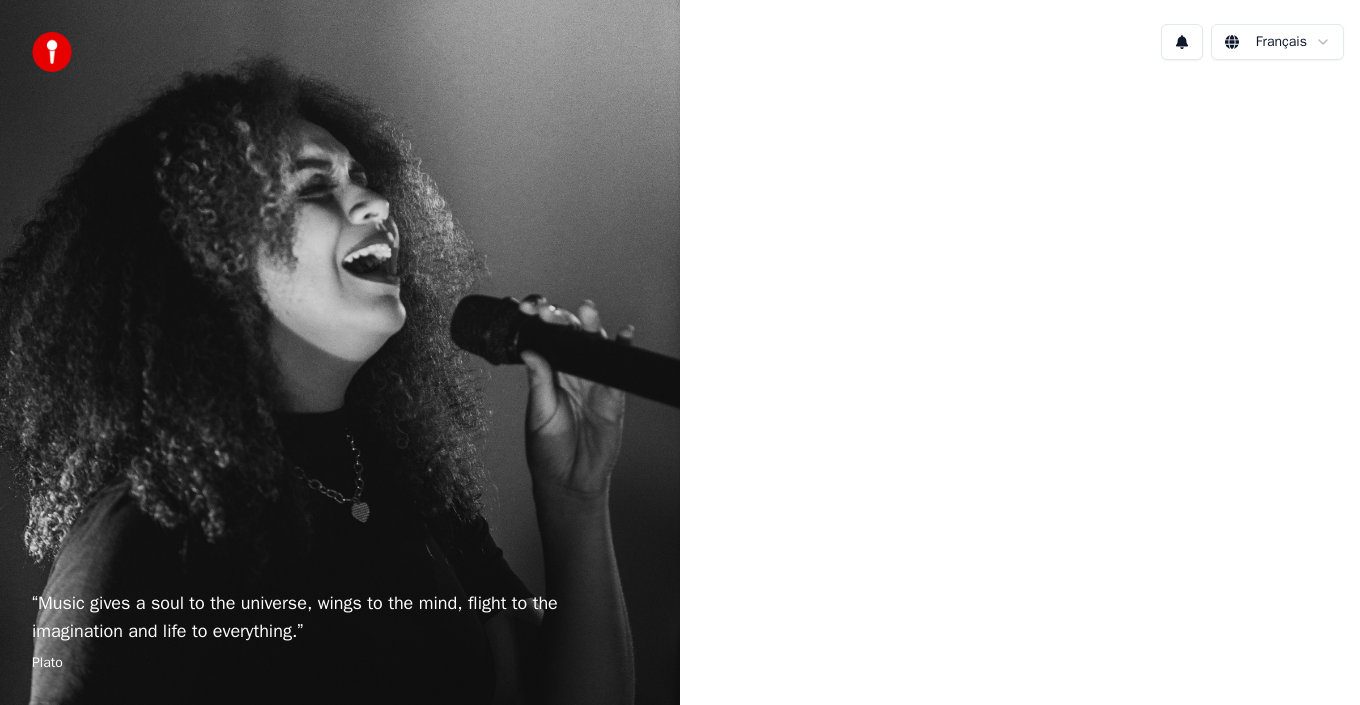 scroll, scrollTop: 0, scrollLeft: 0, axis: both 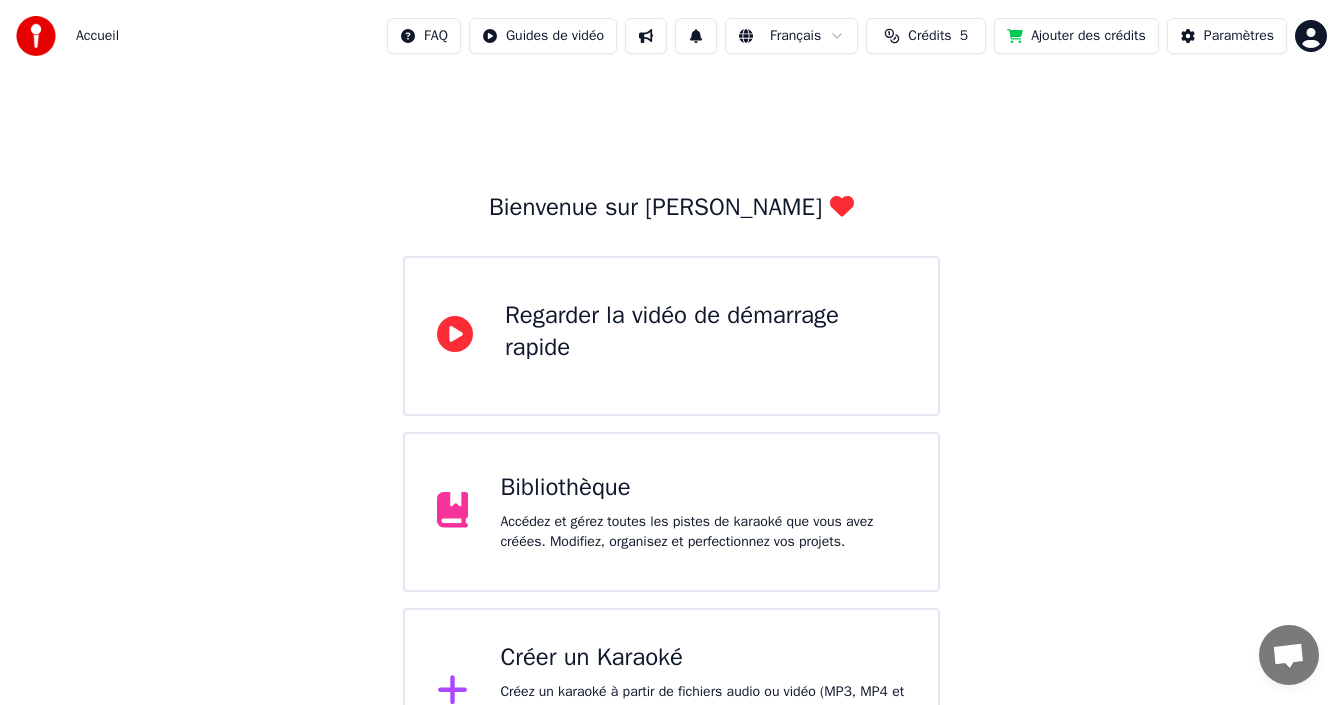 click on "Créer un Karaoké Créez un karaoké à partir de fichiers audio ou vidéo (MP3, MP4 et plus), ou collez une URL pour générer instantanément une vidéo de karaoké avec des paroles synchronisées." at bounding box center (671, 692) 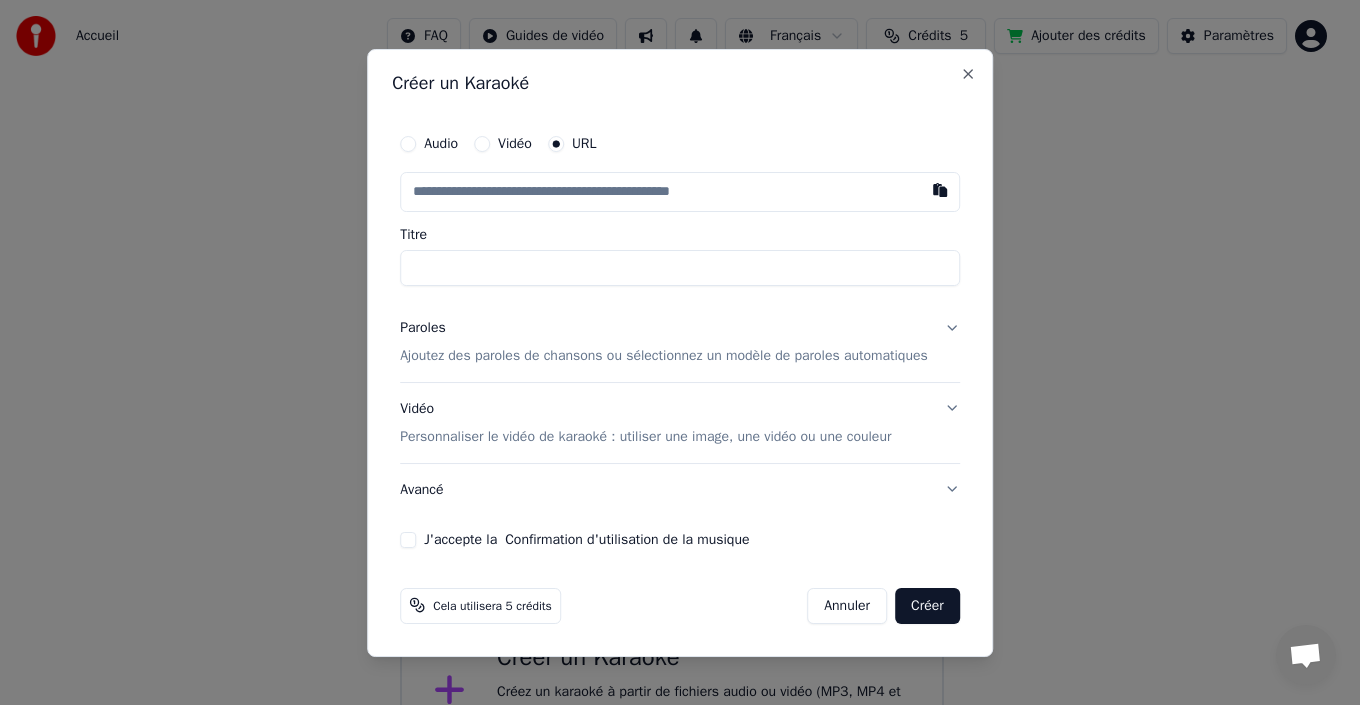 click on "Vidéo" at bounding box center (503, 144) 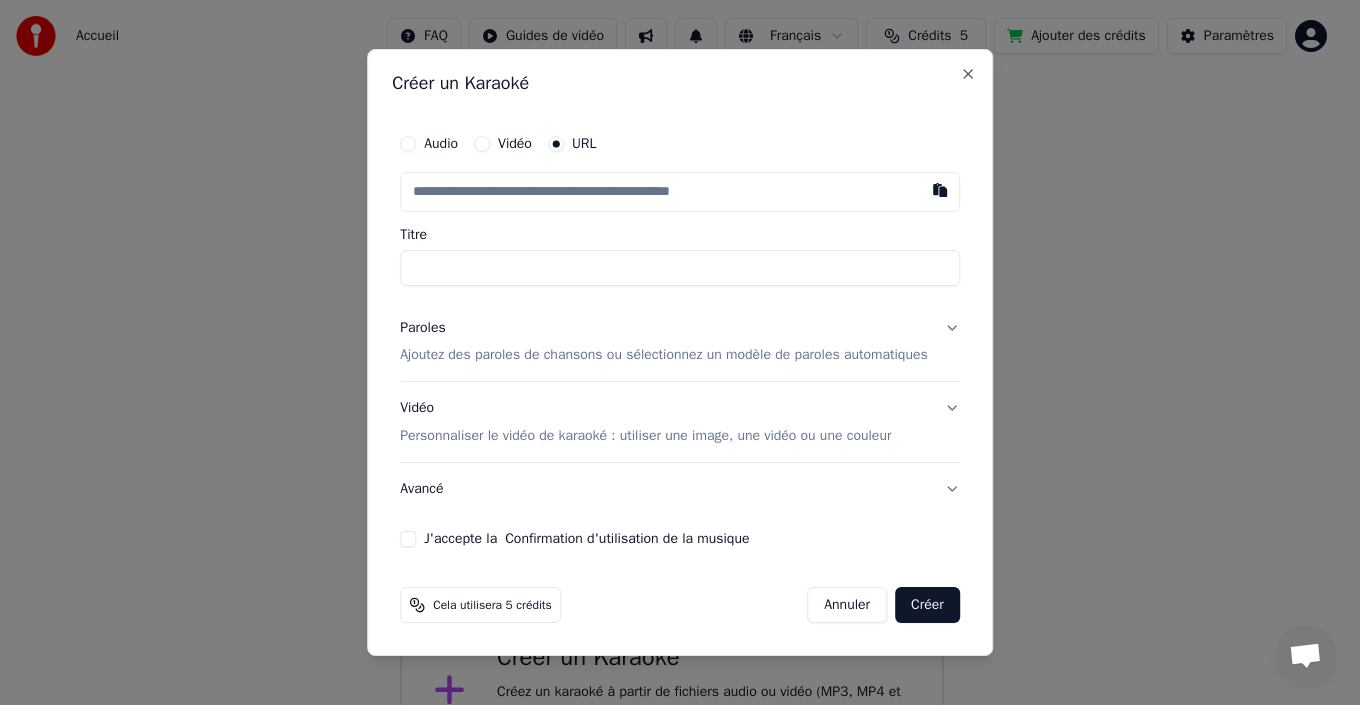 click on "Vidéo" at bounding box center (482, 144) 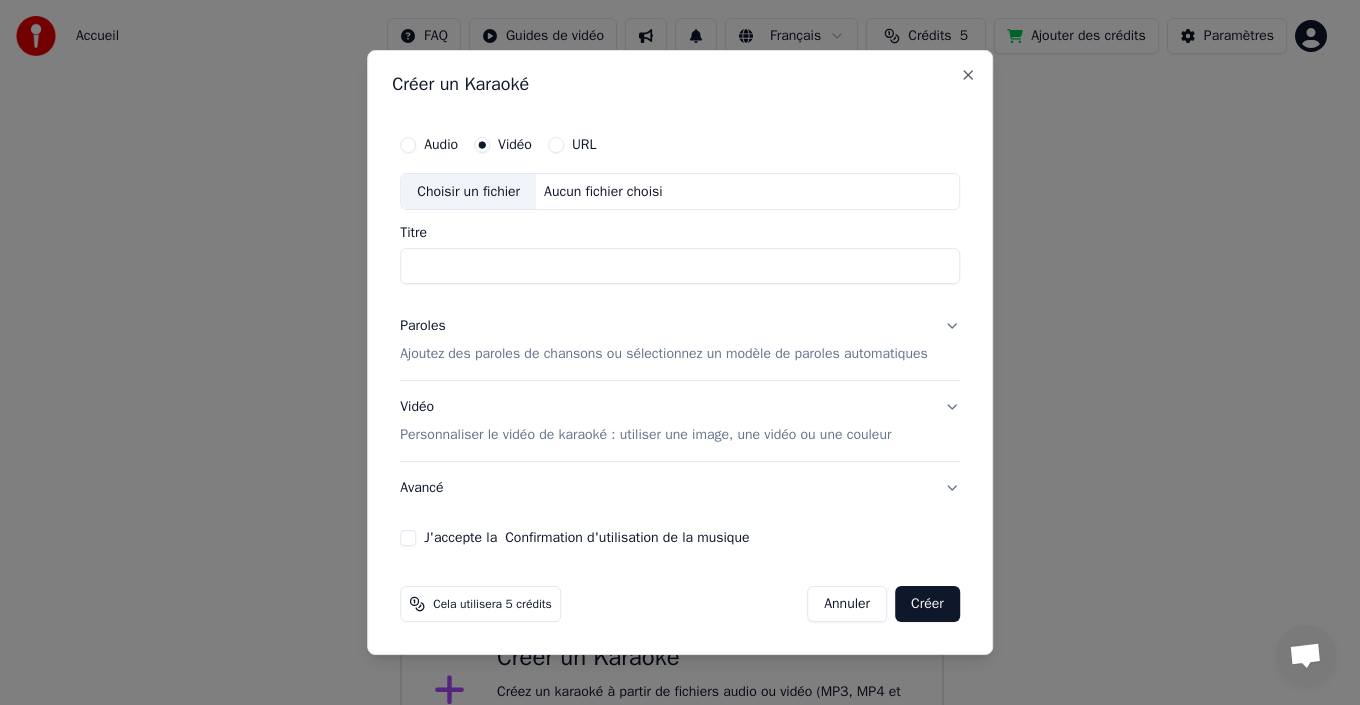 click on "Choisir un fichier" at bounding box center (468, 192) 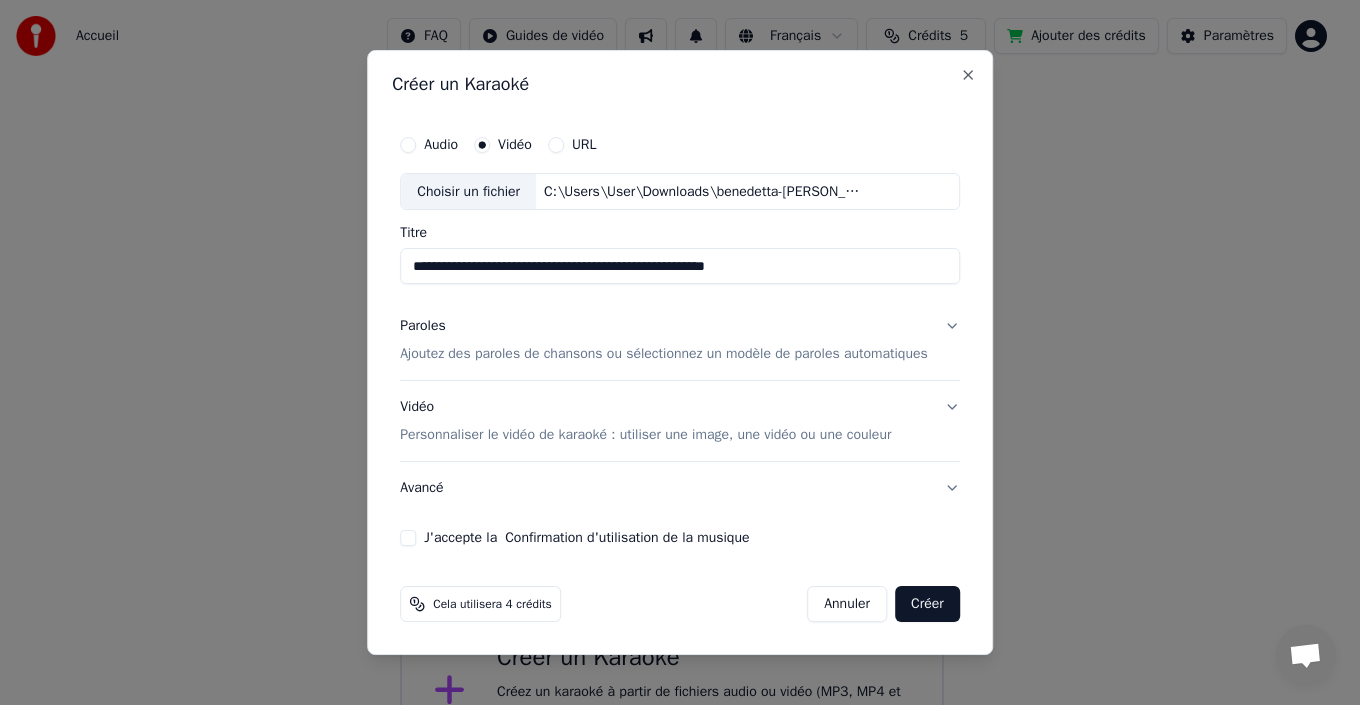 type on "**********" 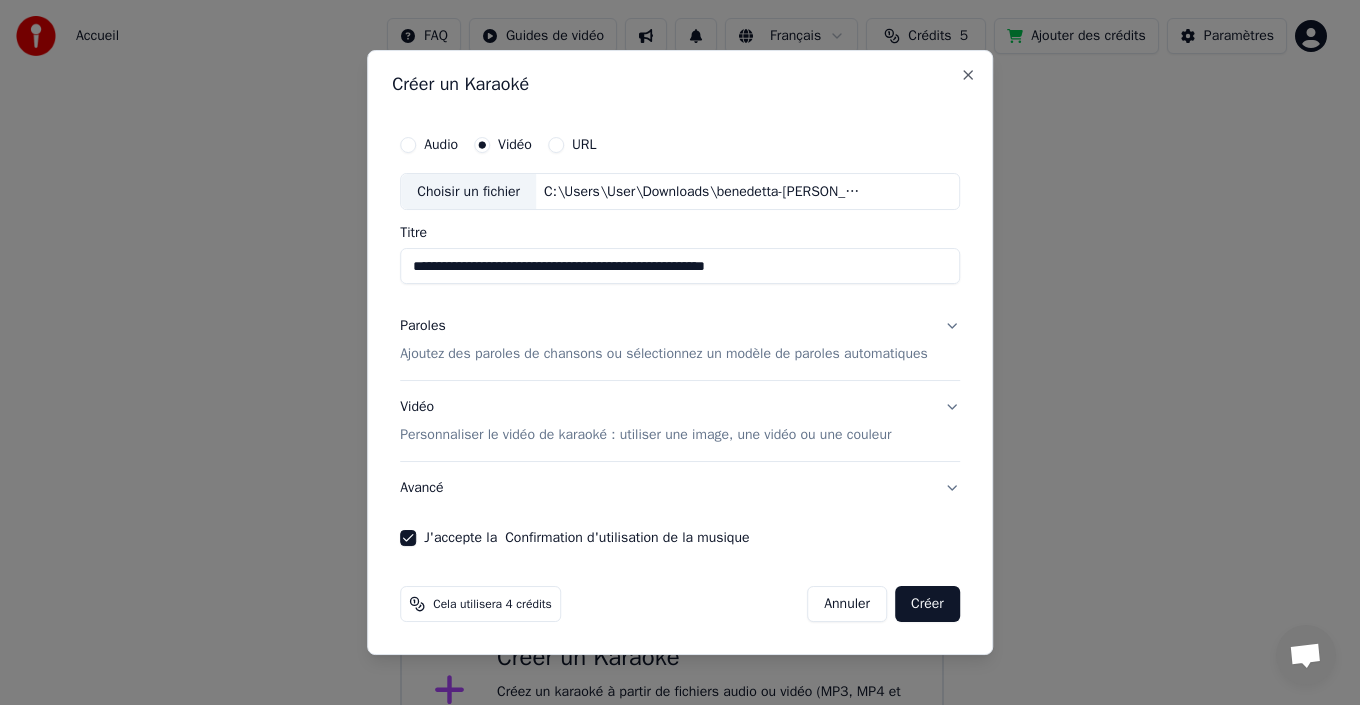click on "Vidéo Personnaliser le vidéo de karaoké : utiliser une image, une vidéo ou une couleur" at bounding box center [645, 422] 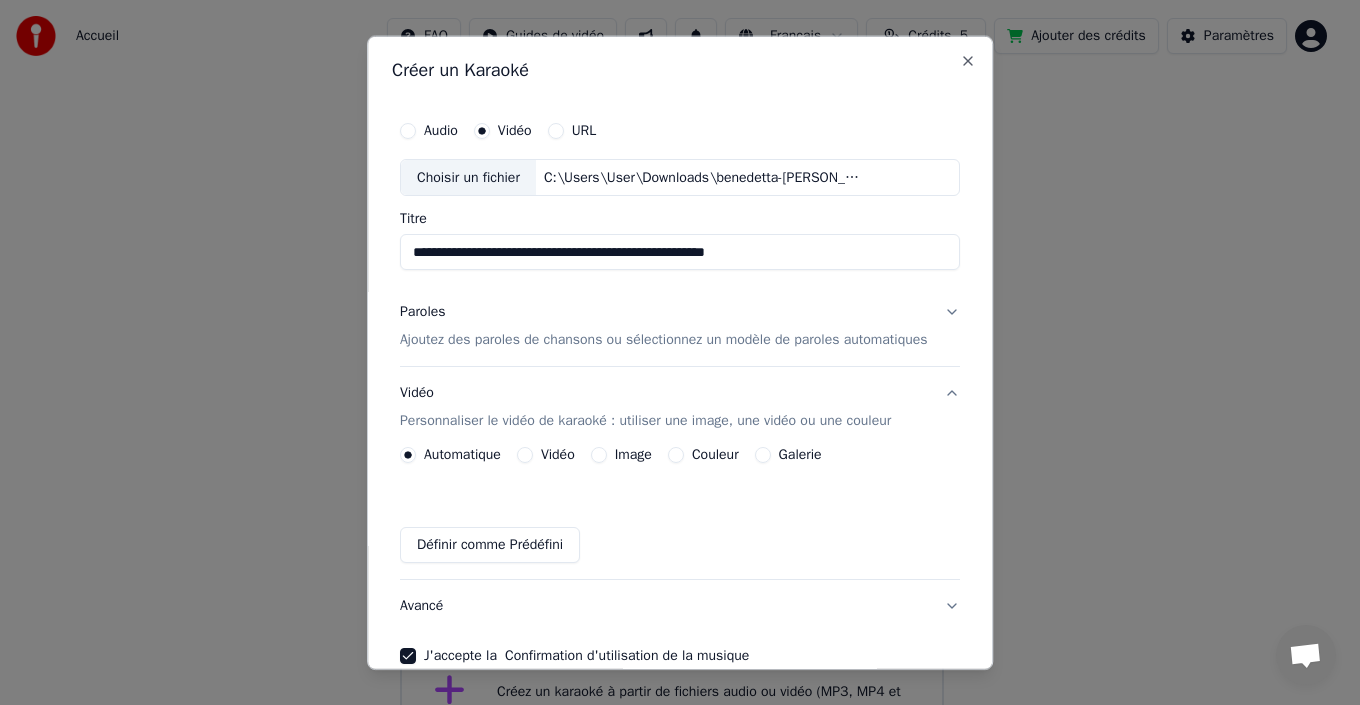 click on "Paroles Ajoutez des paroles de chansons ou sélectionnez un modèle de paroles automatiques" at bounding box center [680, 326] 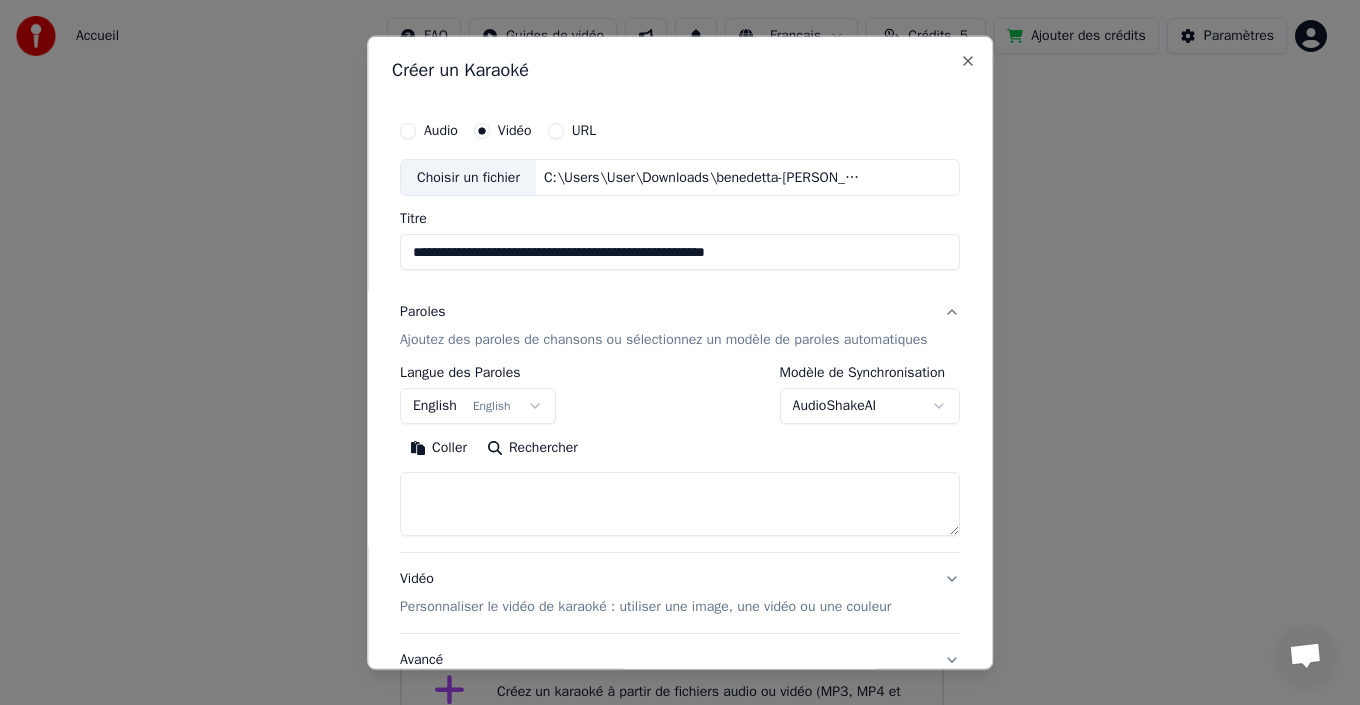 click on "Paroles Ajoutez des paroles de chansons ou sélectionnez un modèle de paroles automatiques" at bounding box center (664, 326) 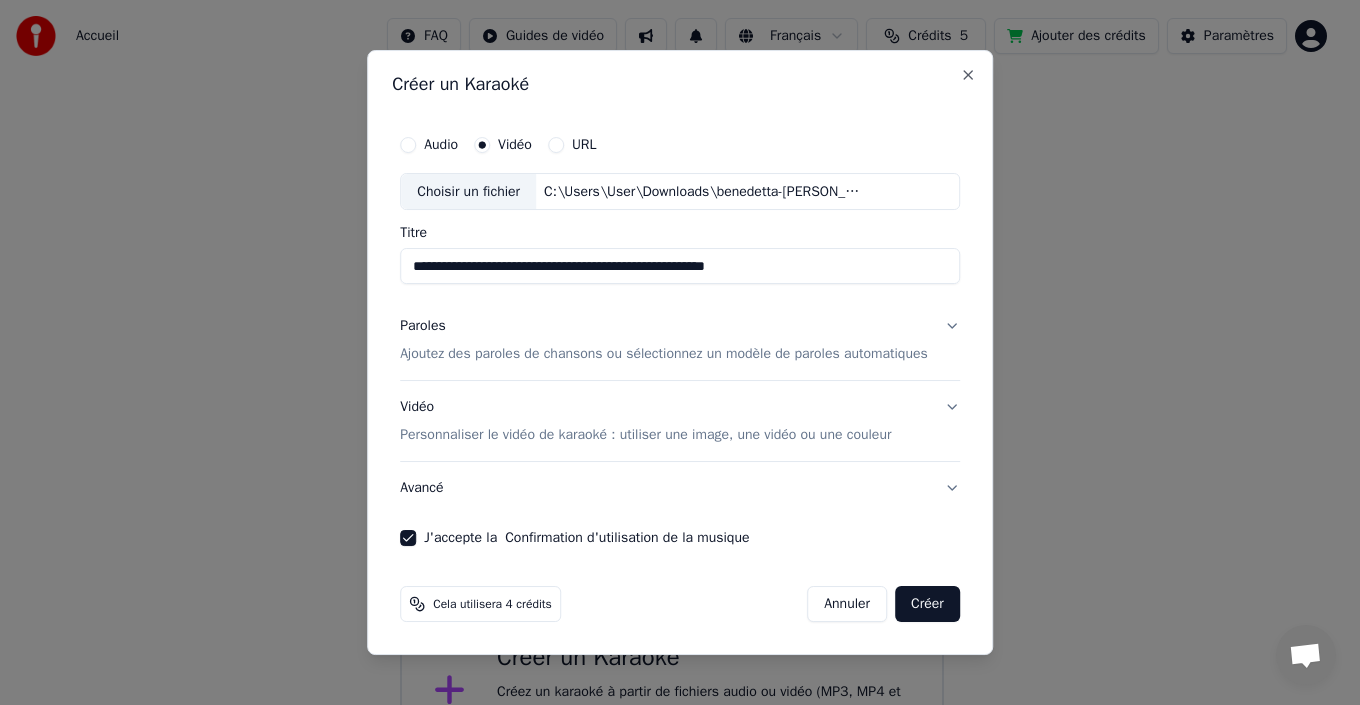 click on "Paroles Ajoutez des paroles de chansons ou sélectionnez un modèle de paroles automatiques" at bounding box center [664, 341] 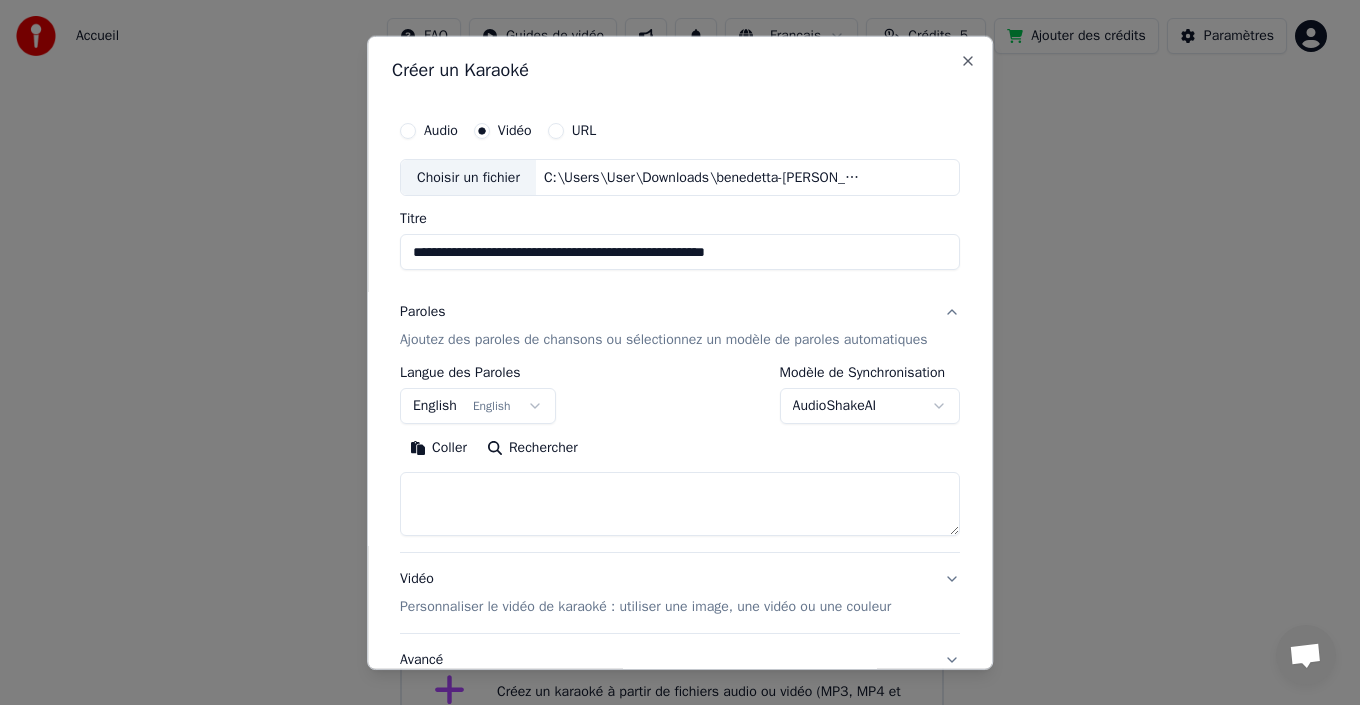 click on "AudioShakeAI" at bounding box center [870, 406] 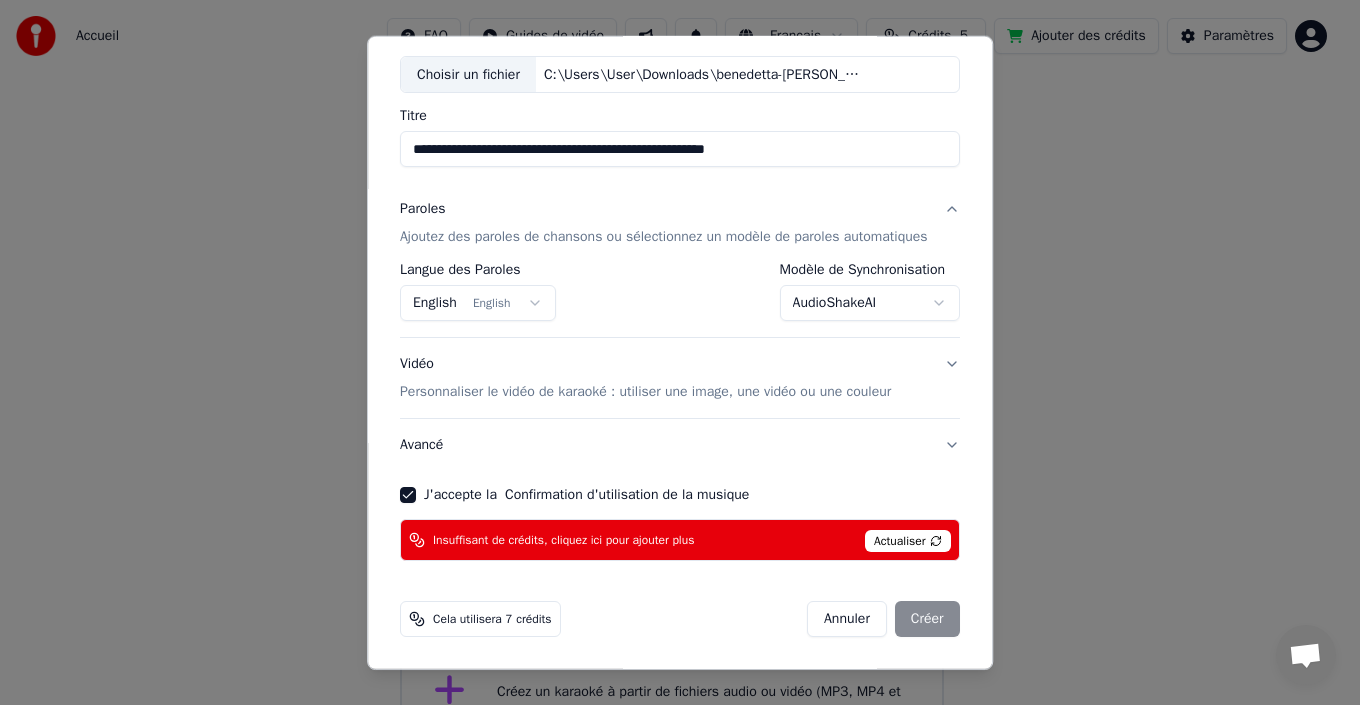 scroll, scrollTop: 0, scrollLeft: 0, axis: both 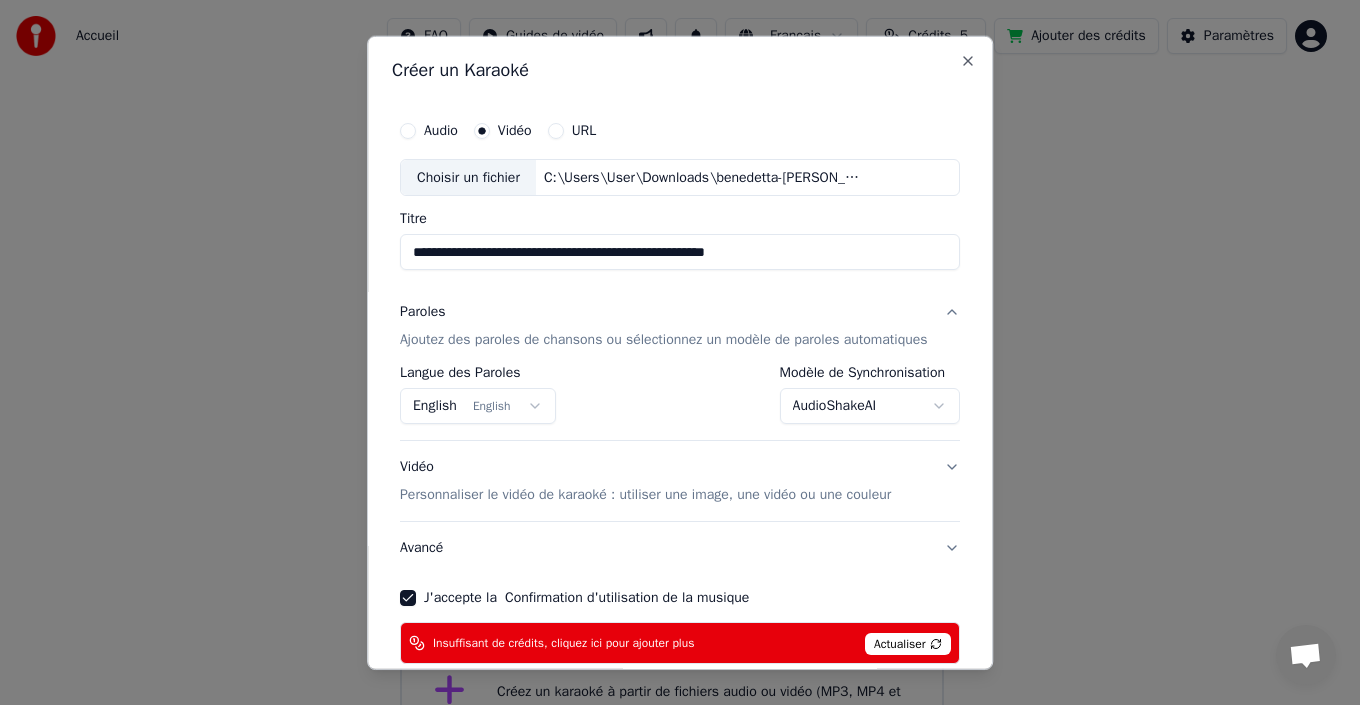 click on "AudioShakeAI" at bounding box center [870, 406] 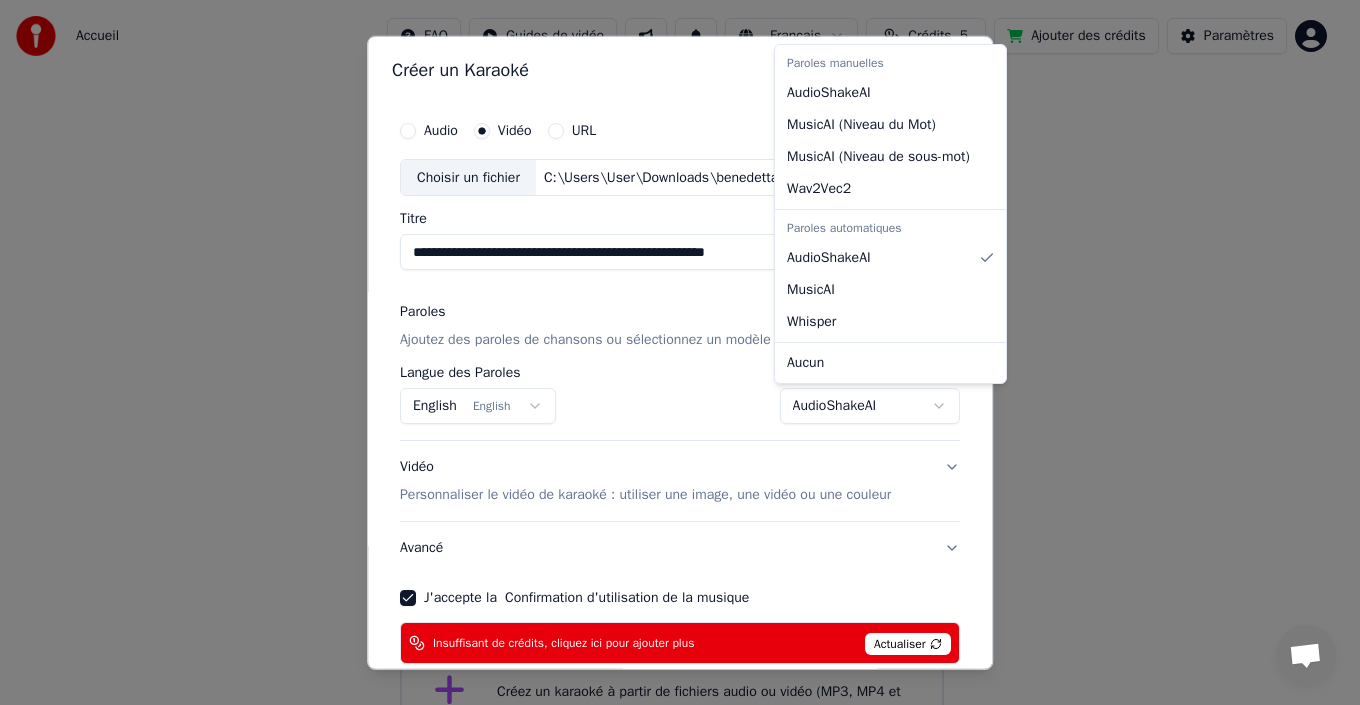 select on "**********" 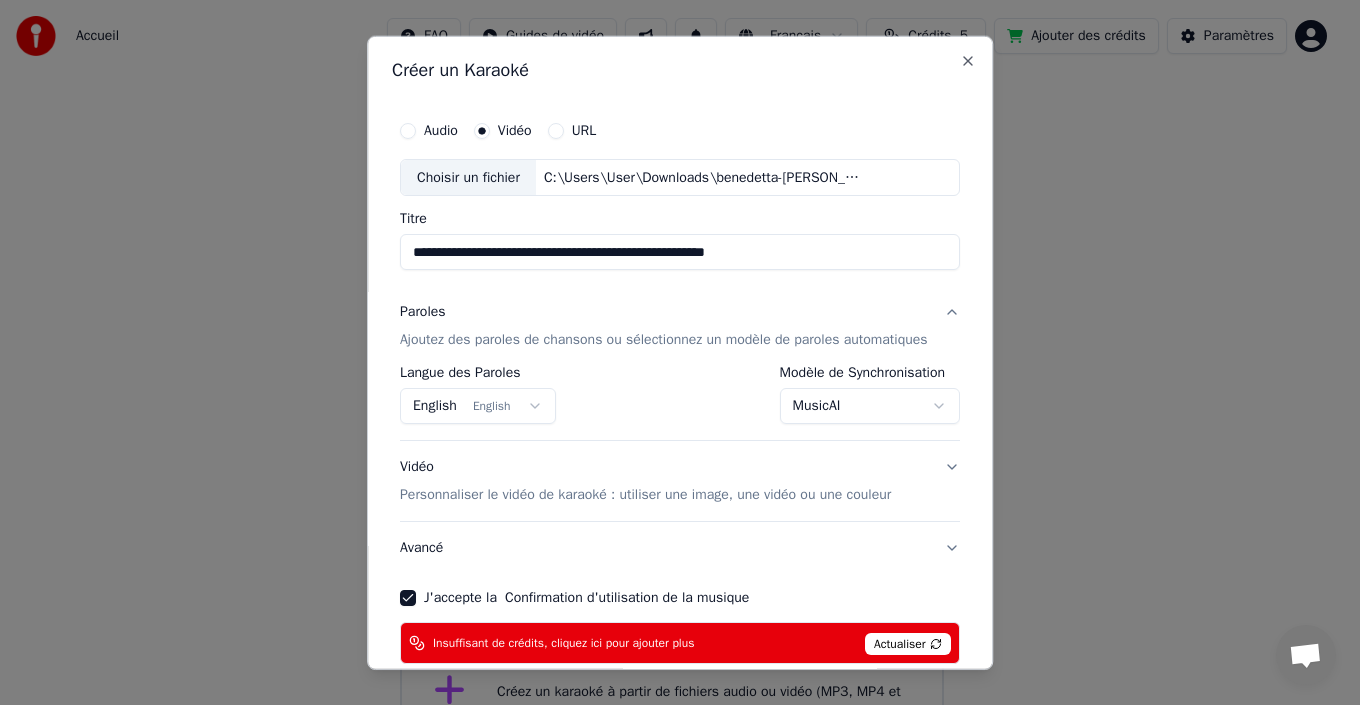 click on "Ajoutez des paroles de chansons ou sélectionnez un modèle de paroles automatiques" at bounding box center (664, 340) 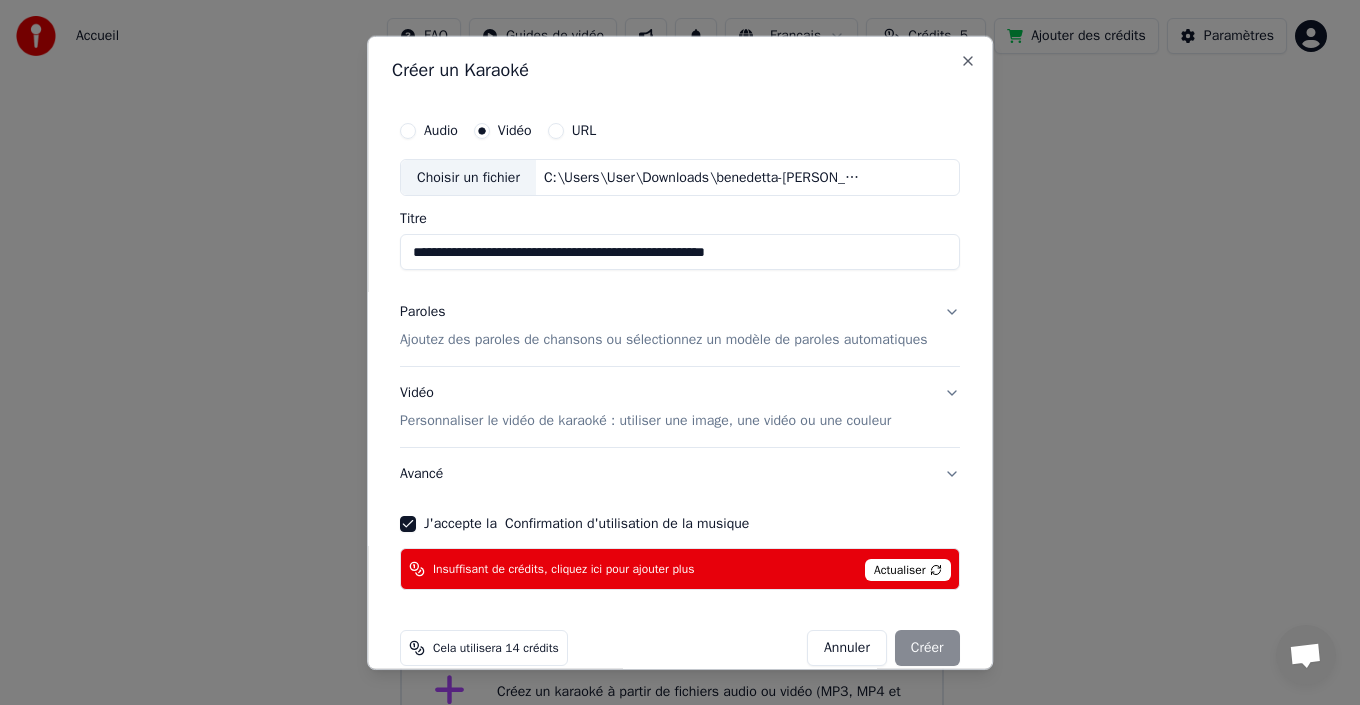click on "Ajoutez des paroles de chansons ou sélectionnez un modèle de paroles automatiques" at bounding box center (664, 340) 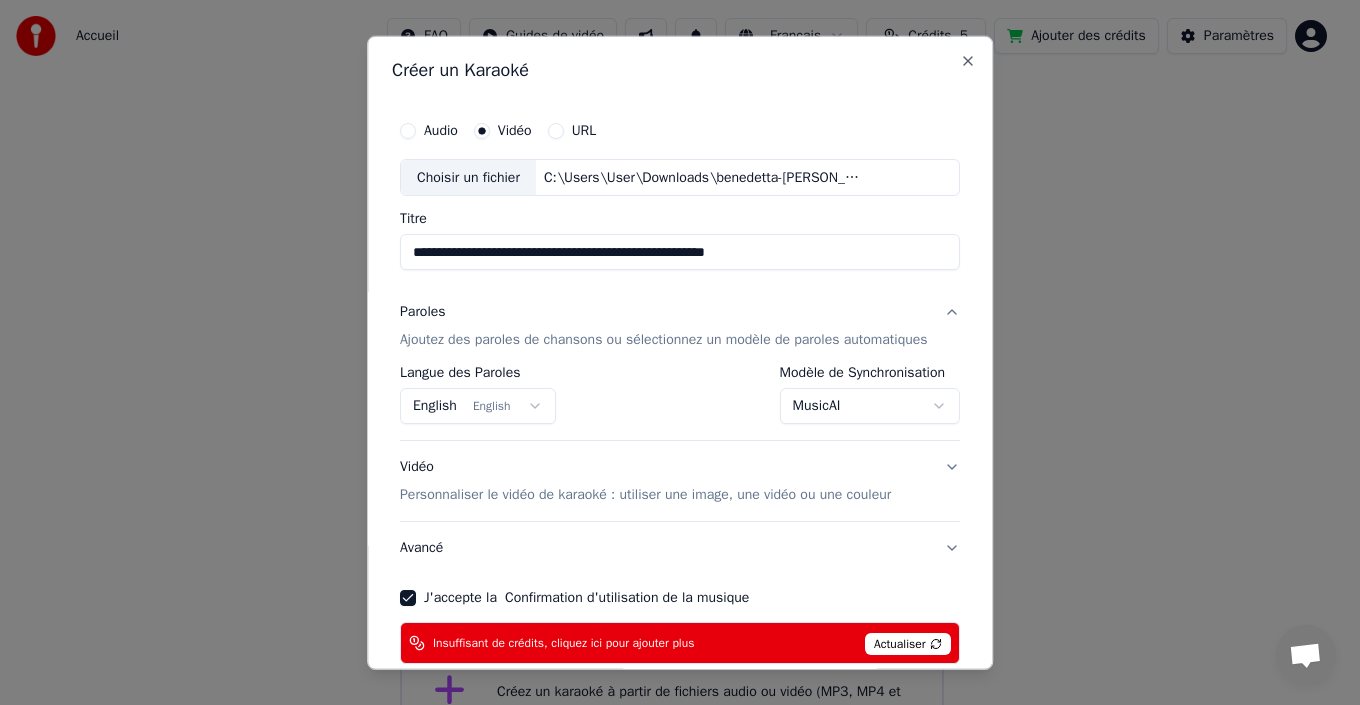 click on "MusicAI" at bounding box center [870, 406] 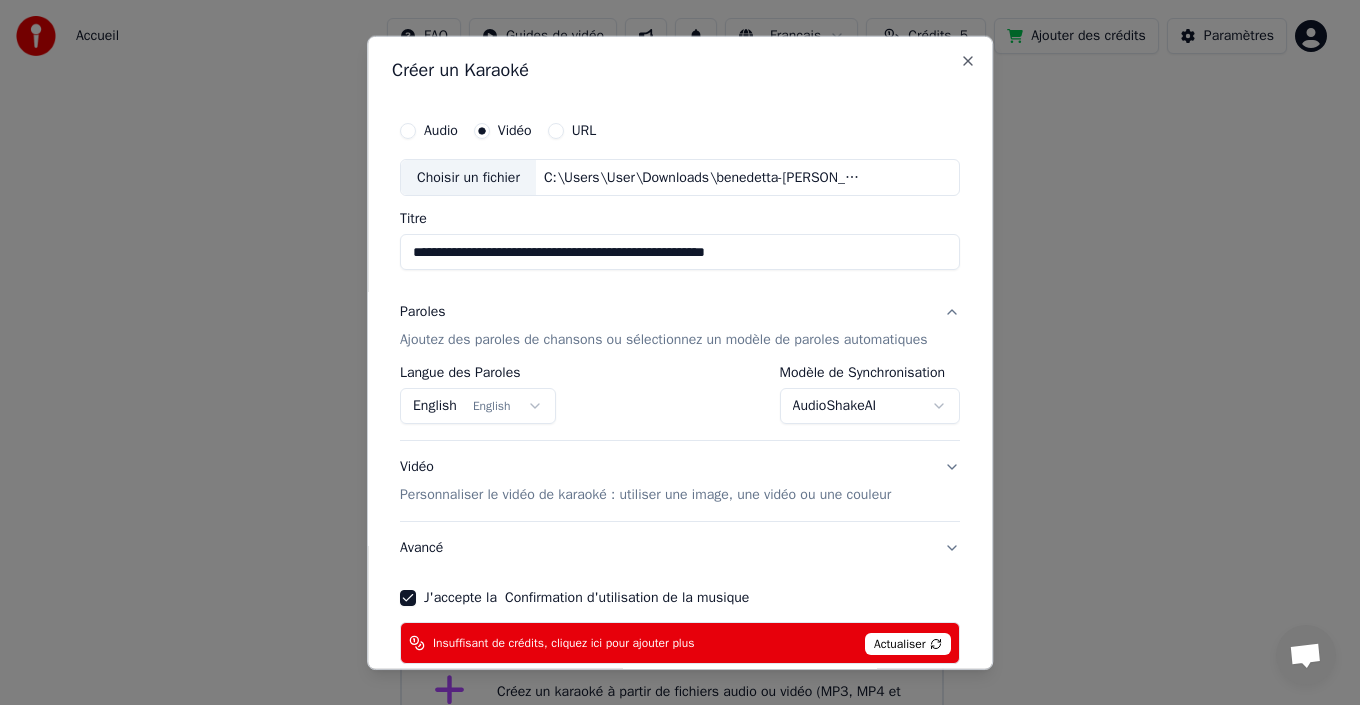 click on "AudioShakeAI" at bounding box center [870, 406] 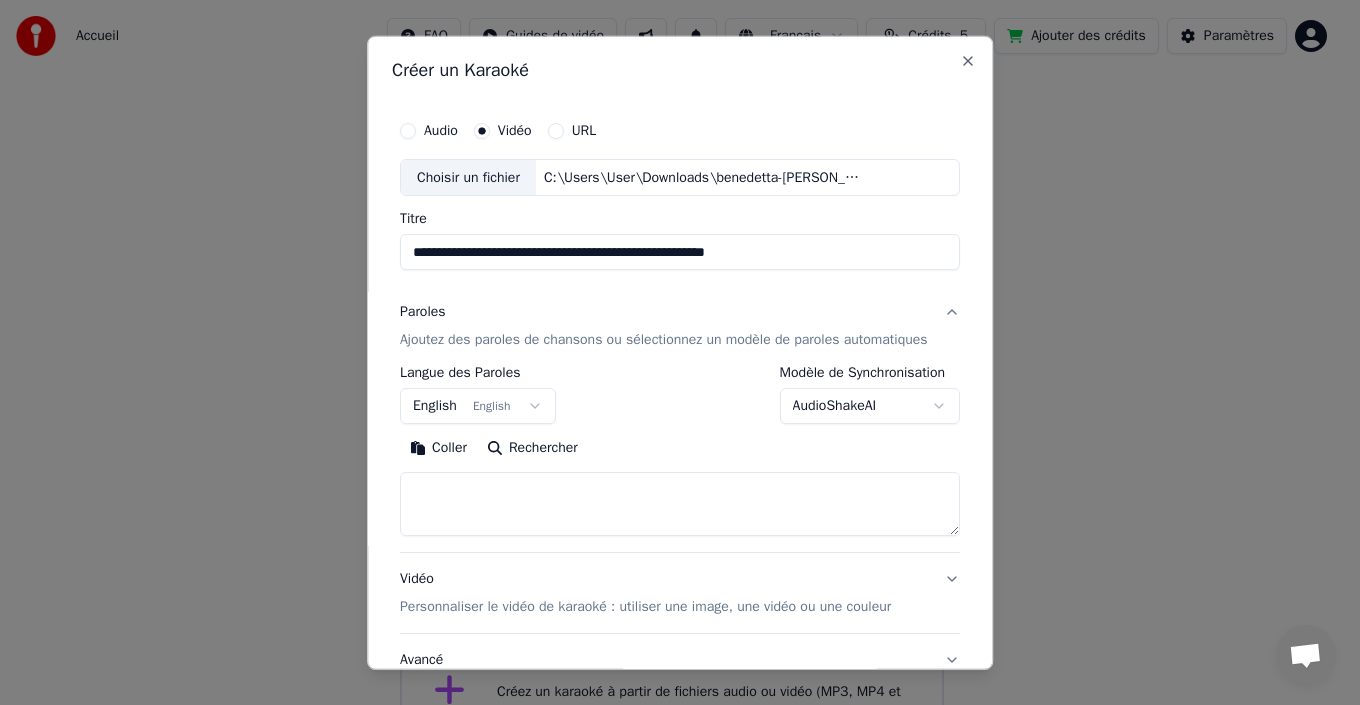 scroll, scrollTop: 157, scrollLeft: 0, axis: vertical 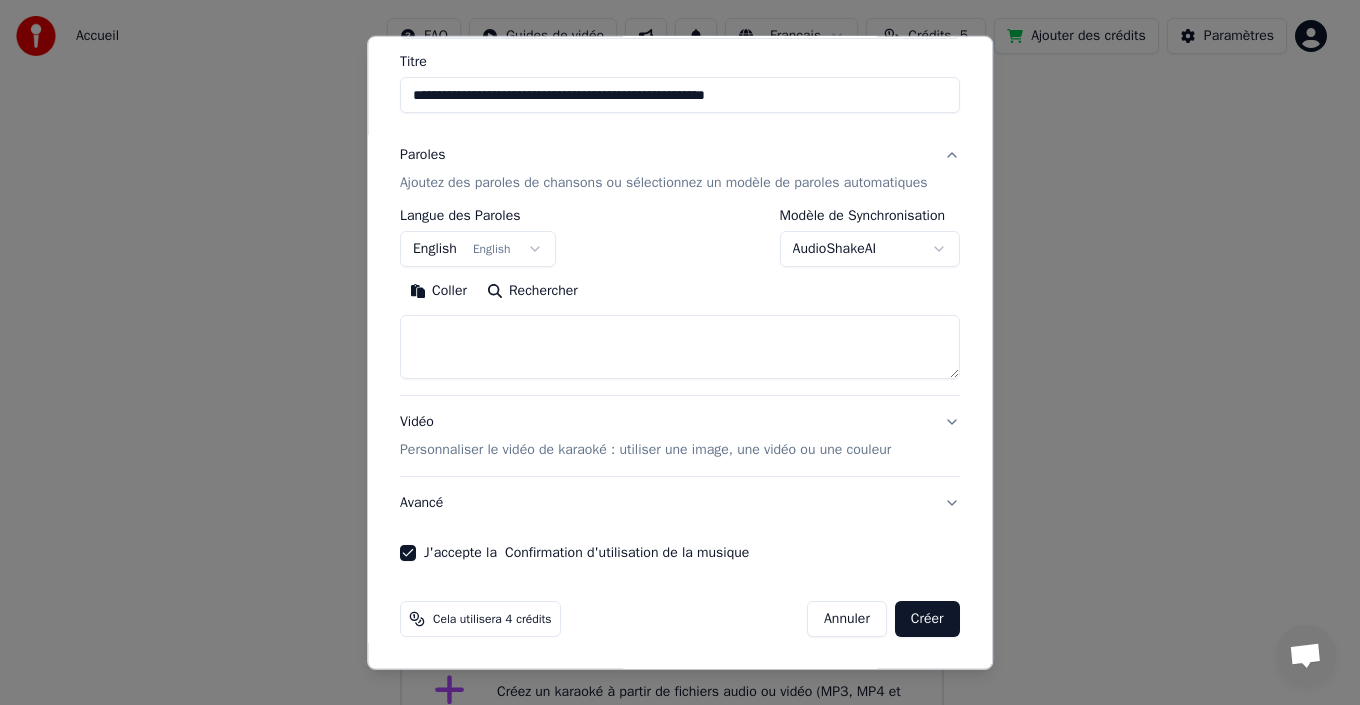 click on "AudioShakeAI" at bounding box center (870, 249) 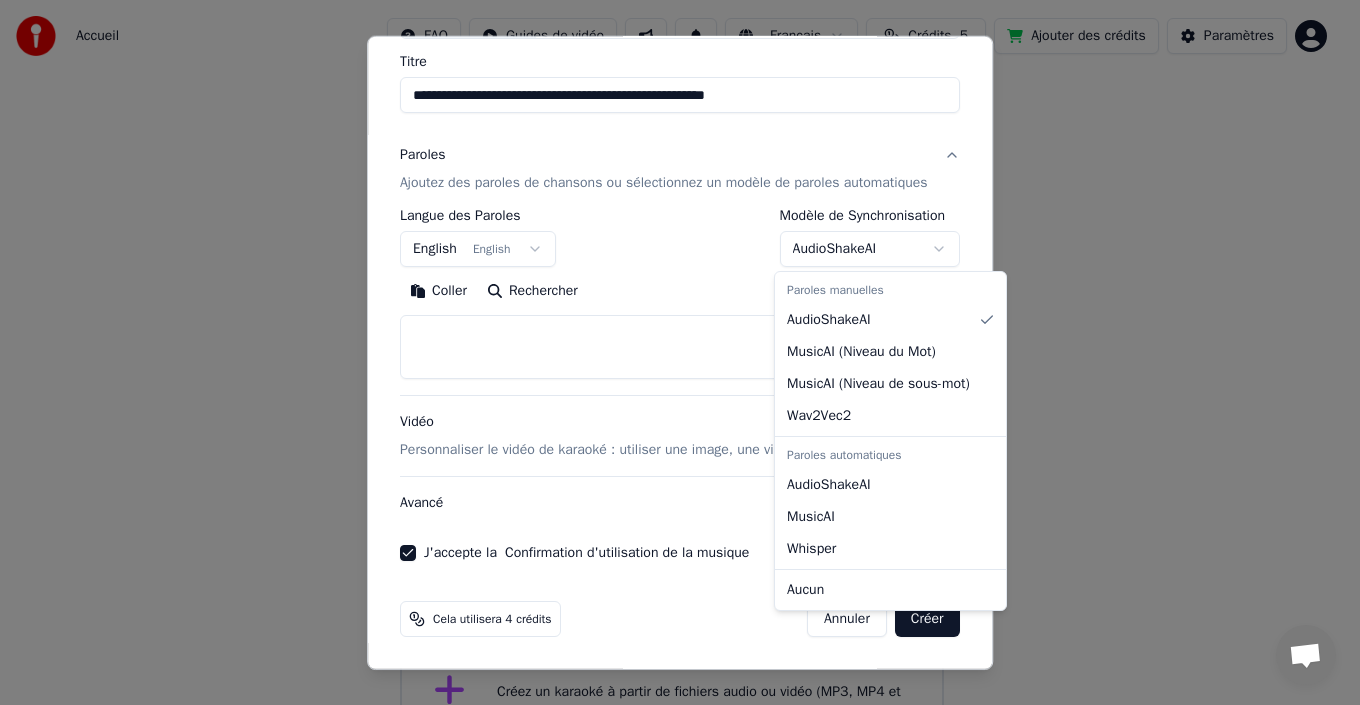 click at bounding box center (680, 352) 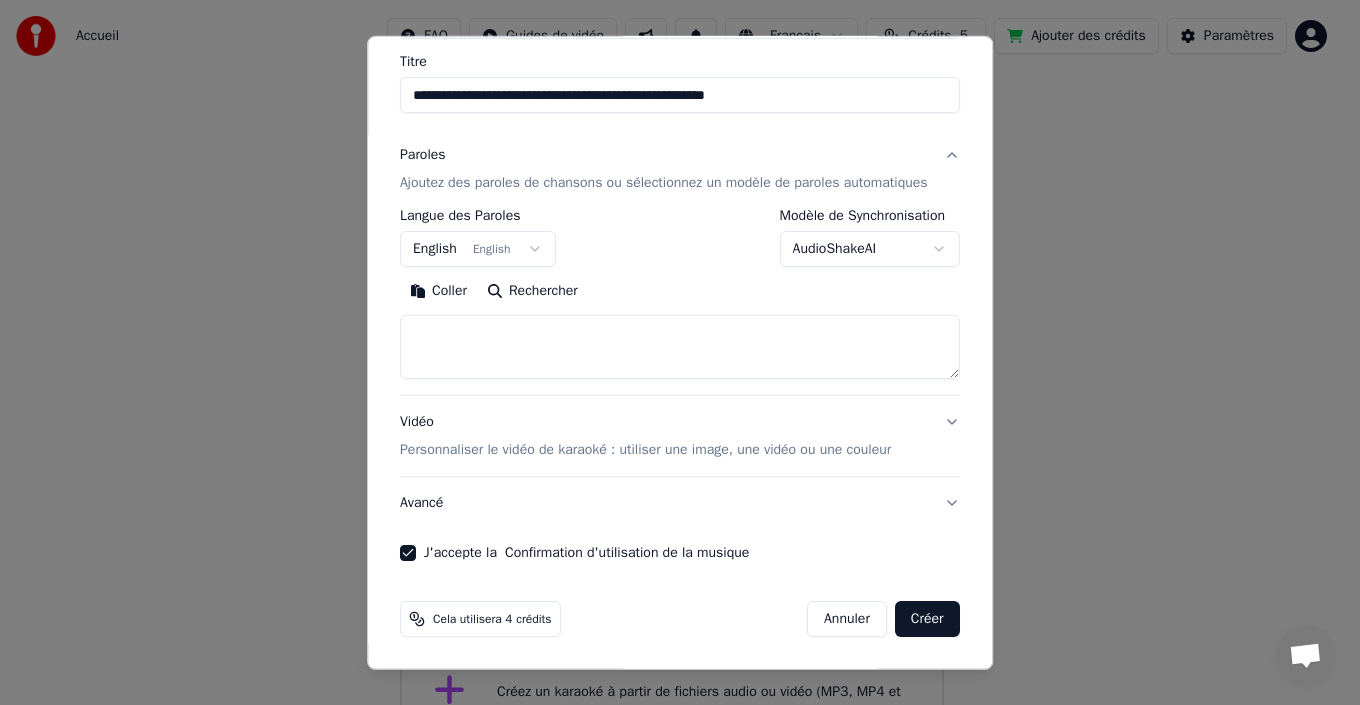 click on "Créer" at bounding box center [927, 619] 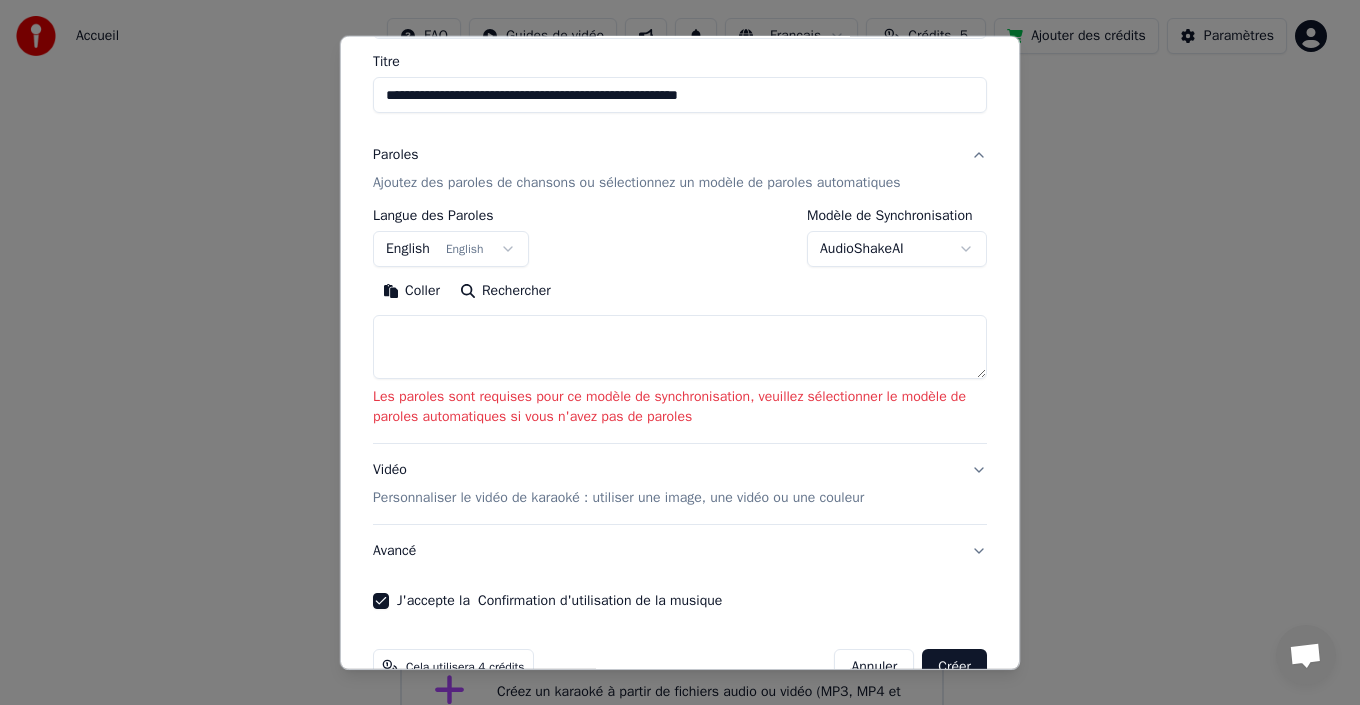 click on "AudioShakeAI" at bounding box center (897, 249) 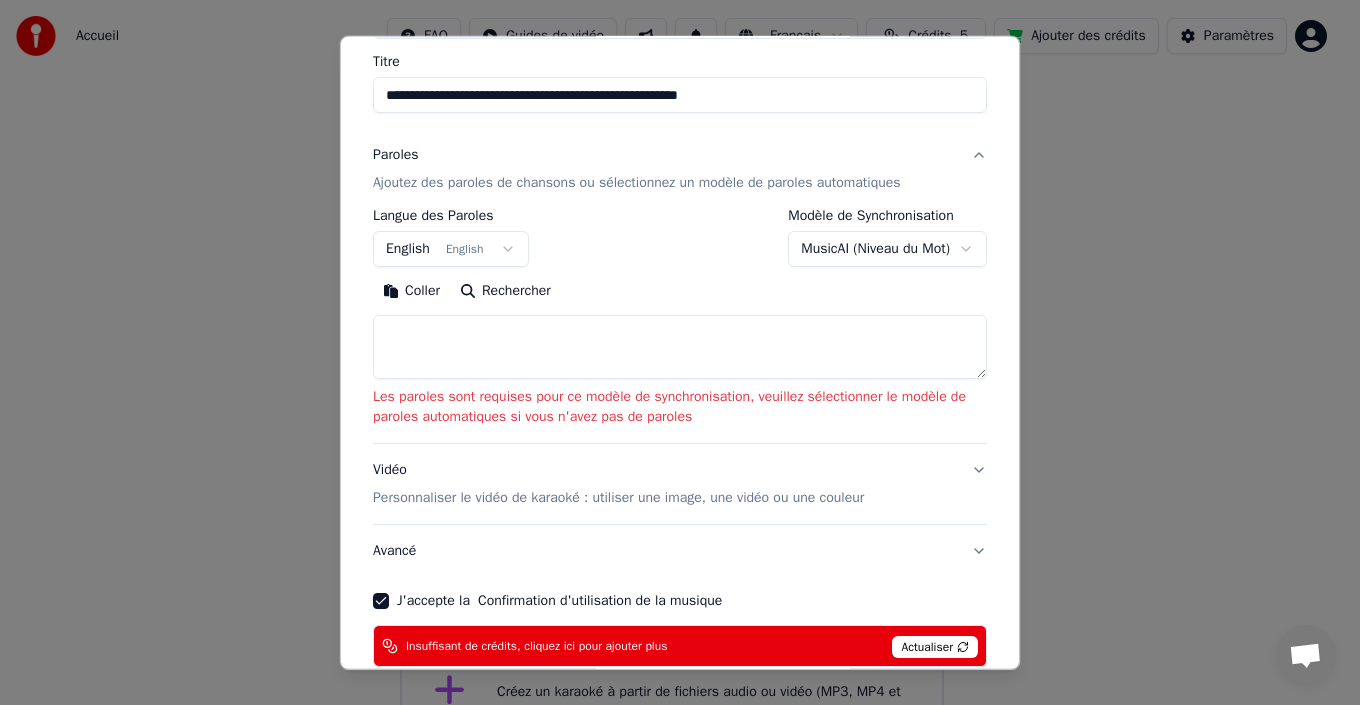 click on "MusicAI ( Niveau du Mot )" at bounding box center (887, 249) 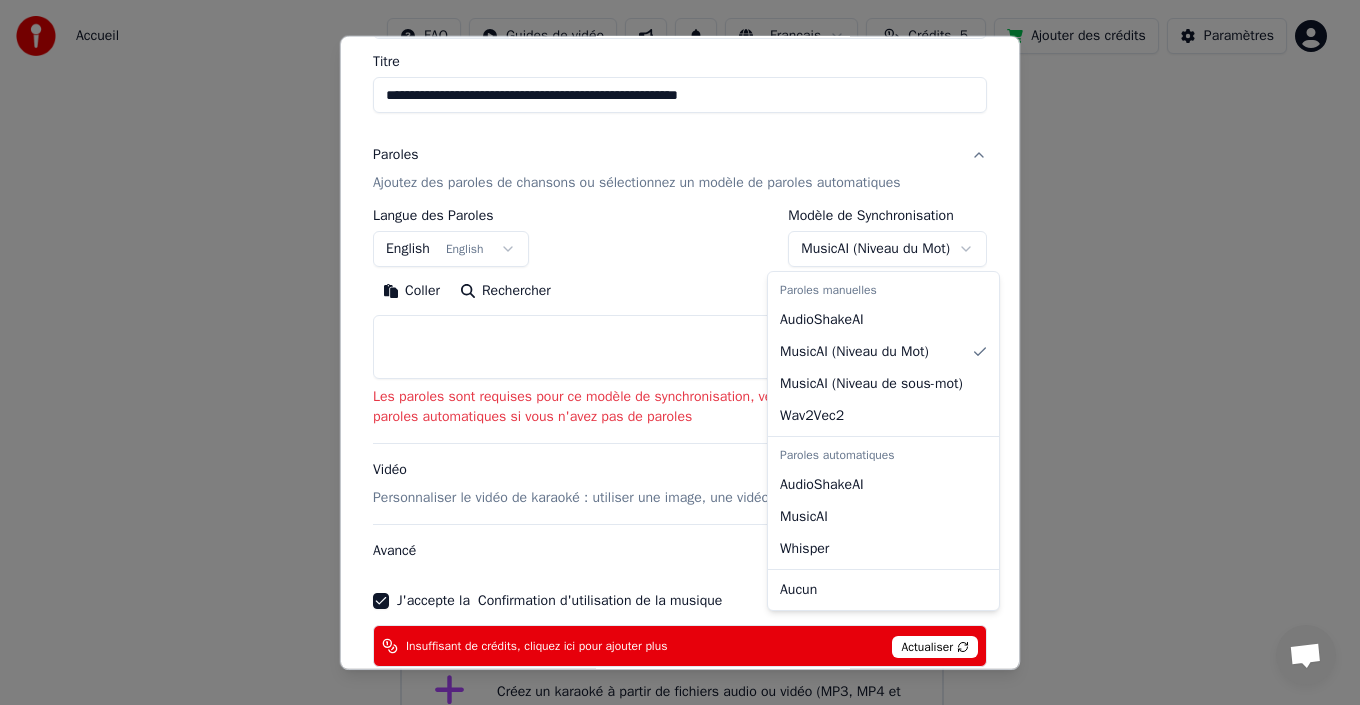 select on "********" 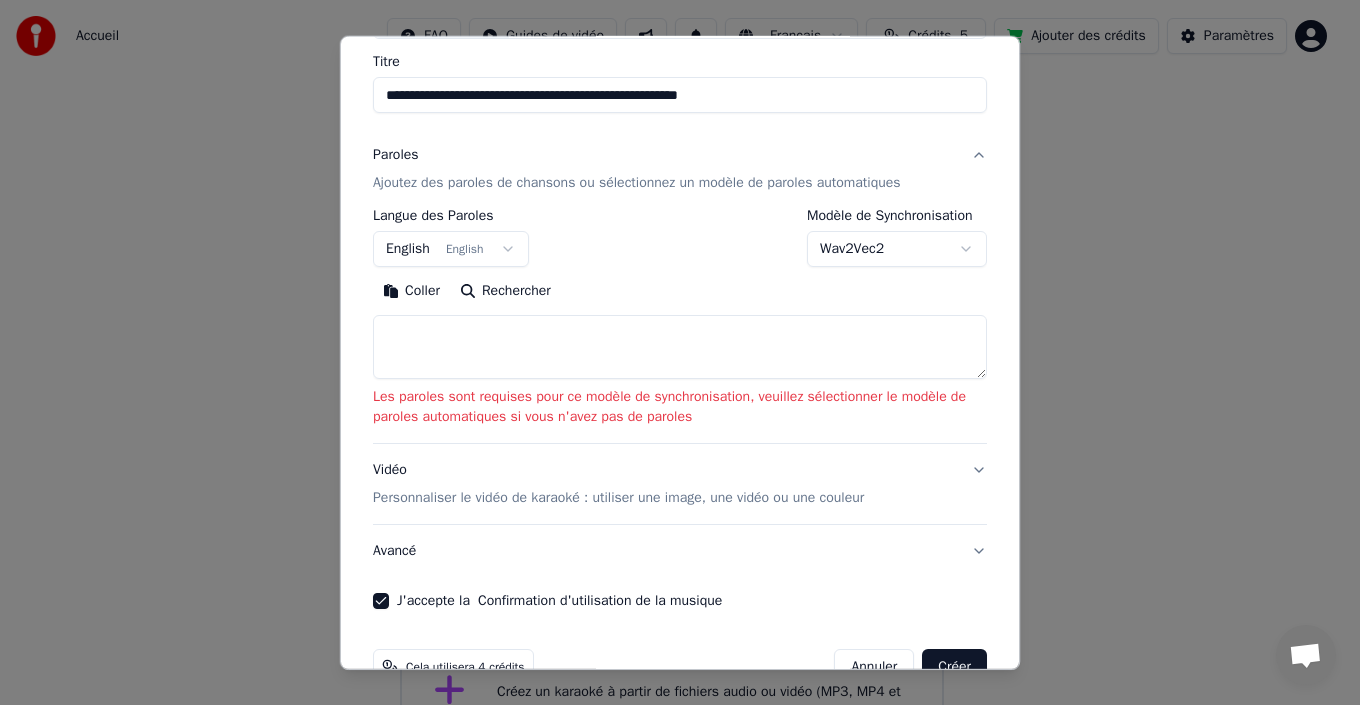 scroll, scrollTop: 205, scrollLeft: 0, axis: vertical 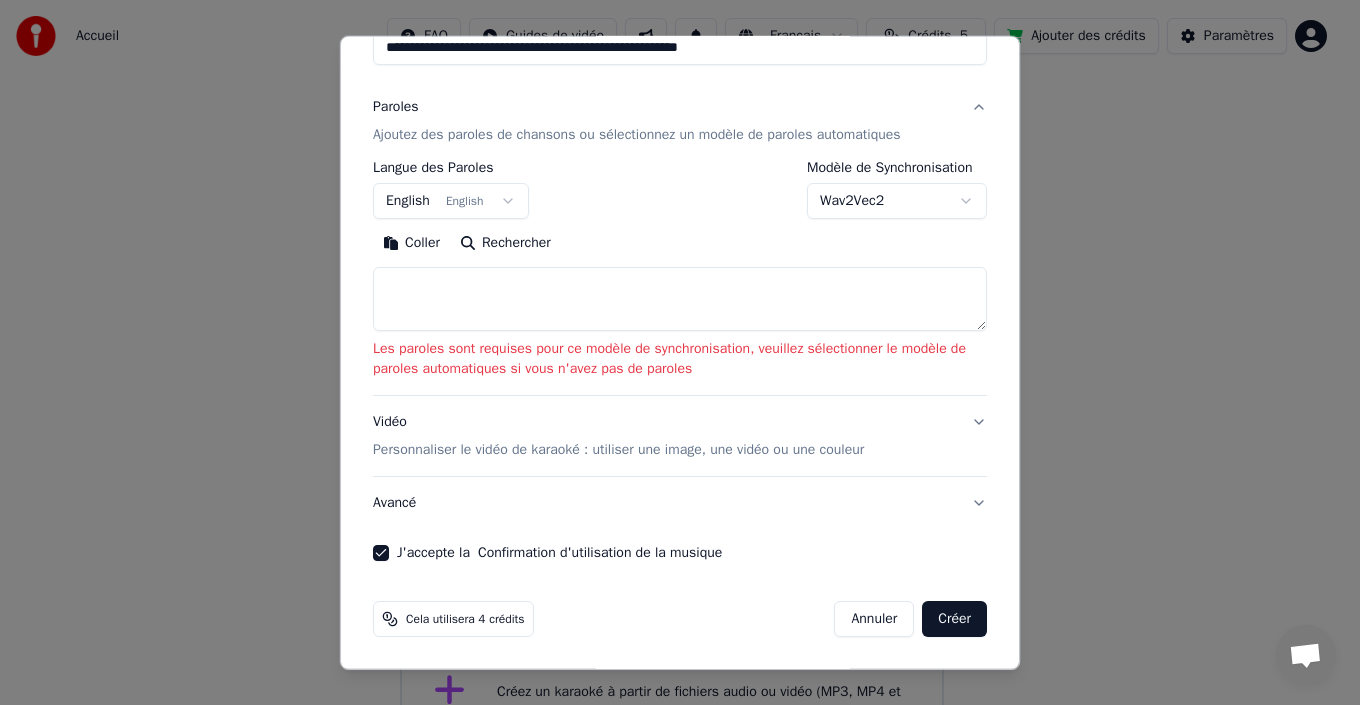 click on "Vidéo Personnaliser le vidéo de karaoké : utiliser une image, une vidéo ou une couleur" at bounding box center (680, 436) 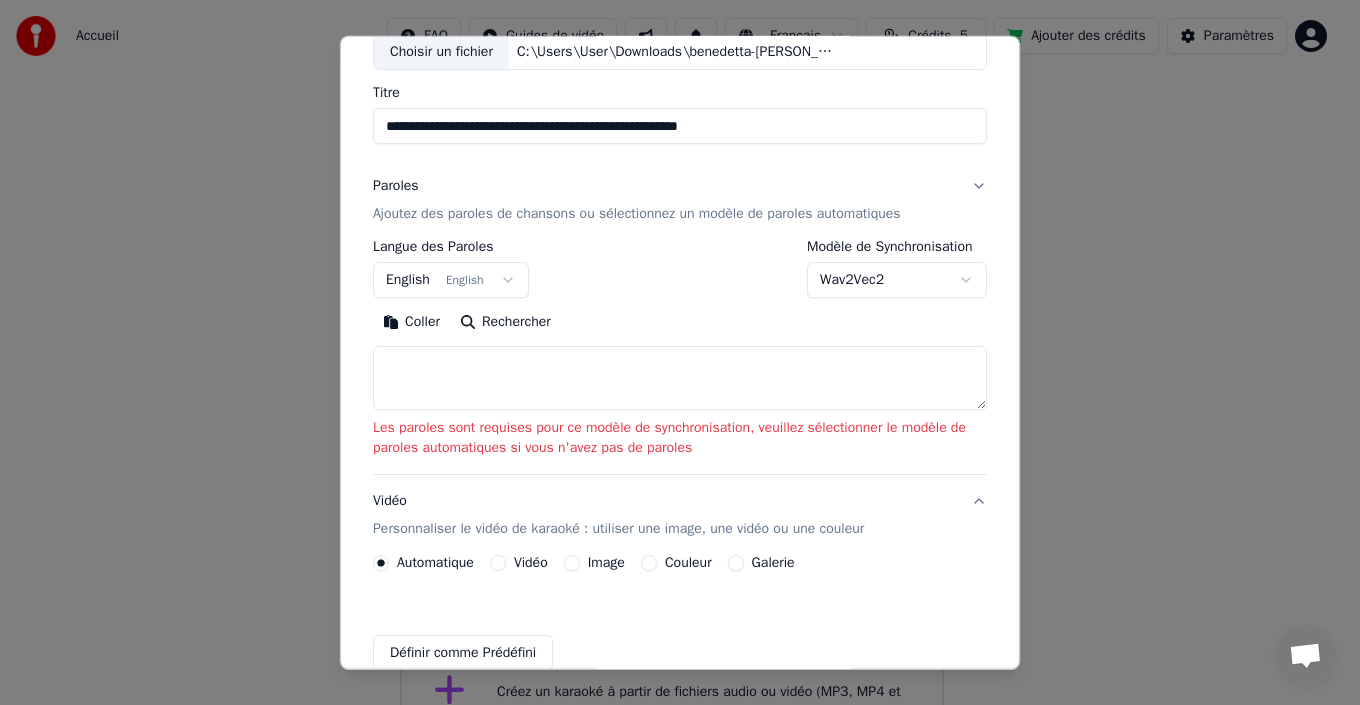 scroll, scrollTop: 103, scrollLeft: 0, axis: vertical 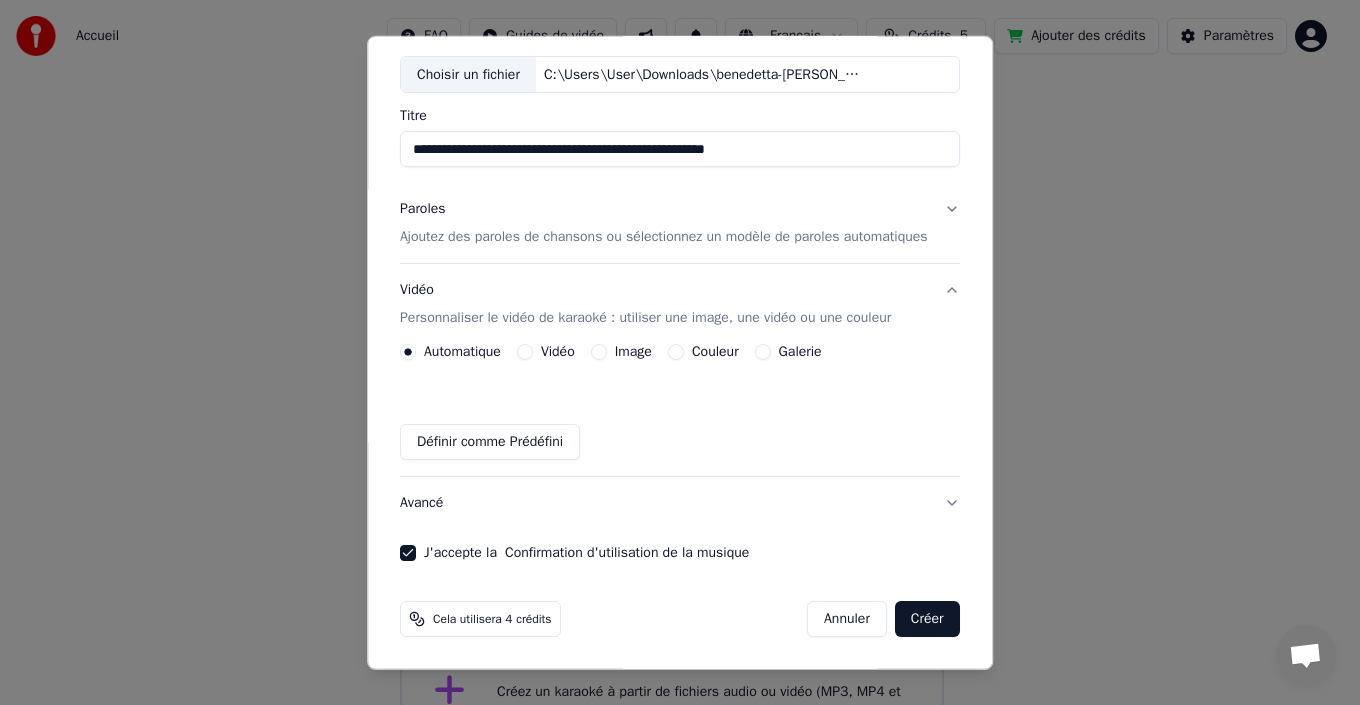 click on "Ajoutez des paroles de chansons ou sélectionnez un modèle de paroles automatiques" at bounding box center (664, 237) 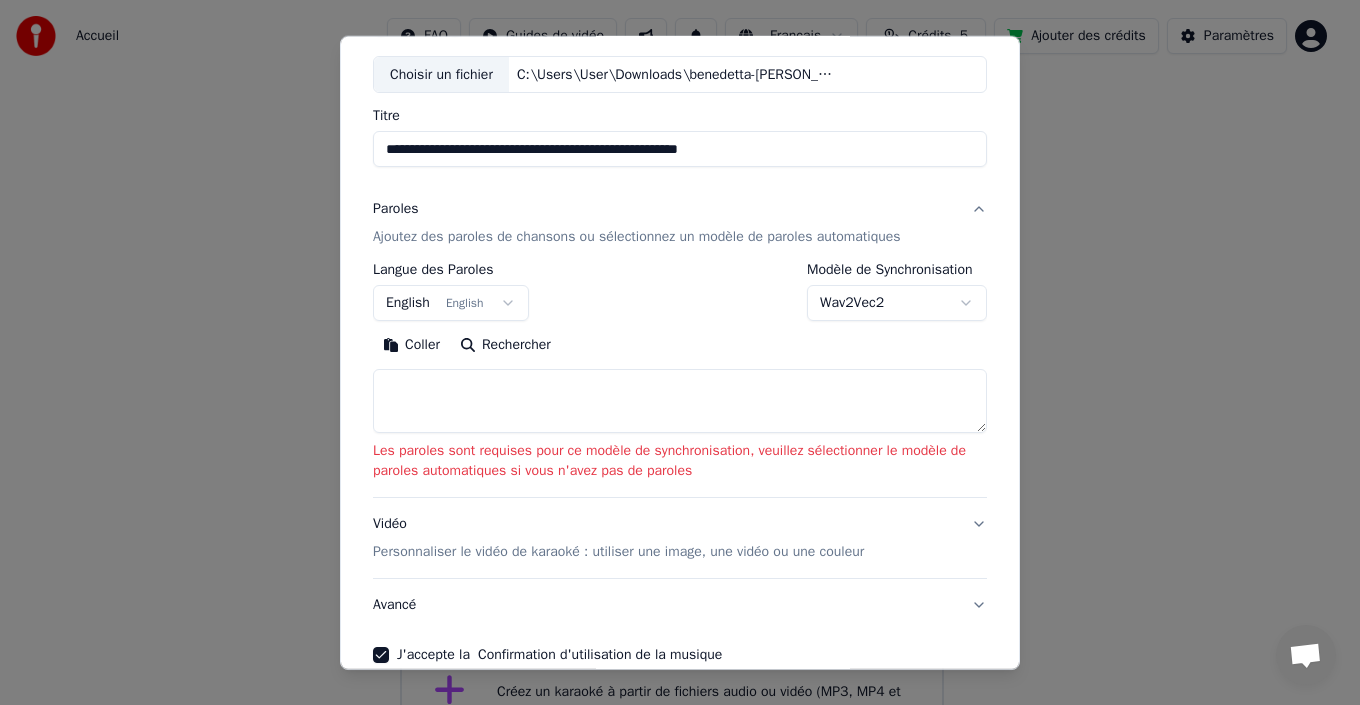 scroll, scrollTop: 205, scrollLeft: 0, axis: vertical 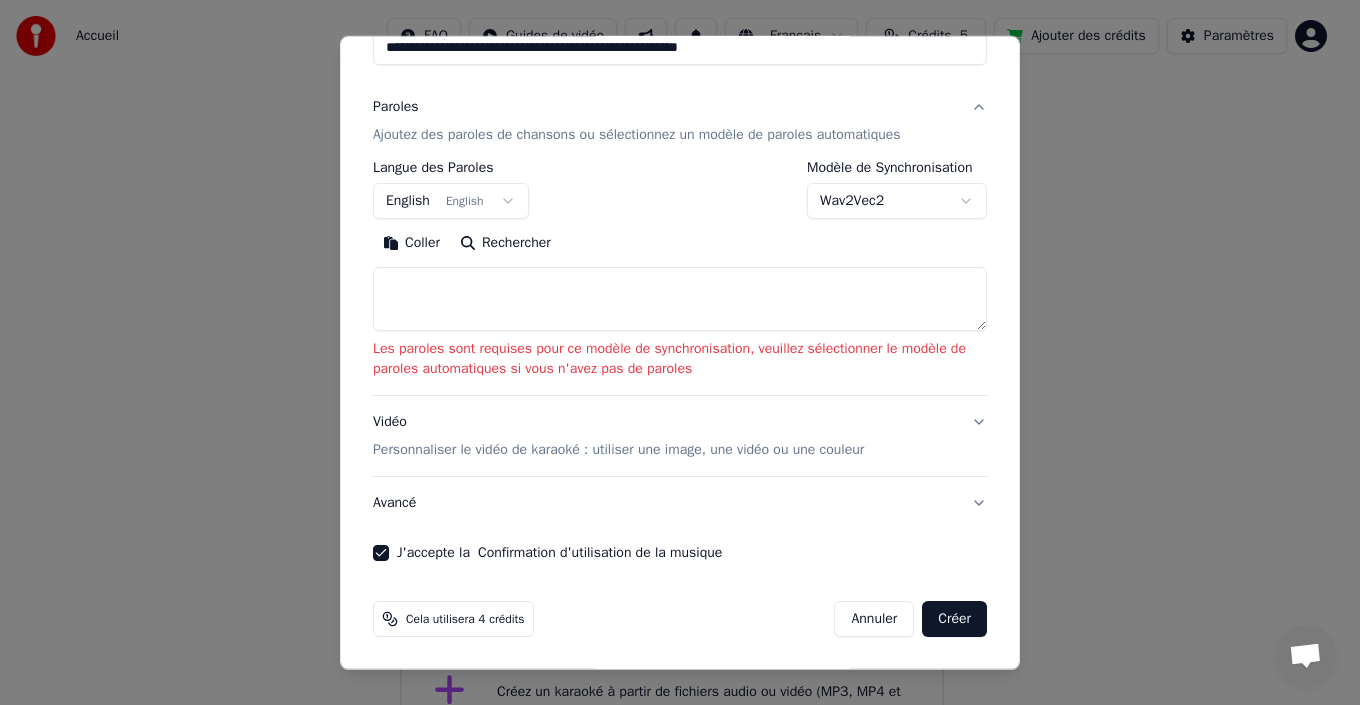 click on "Wav2Vec2" at bounding box center (897, 201) 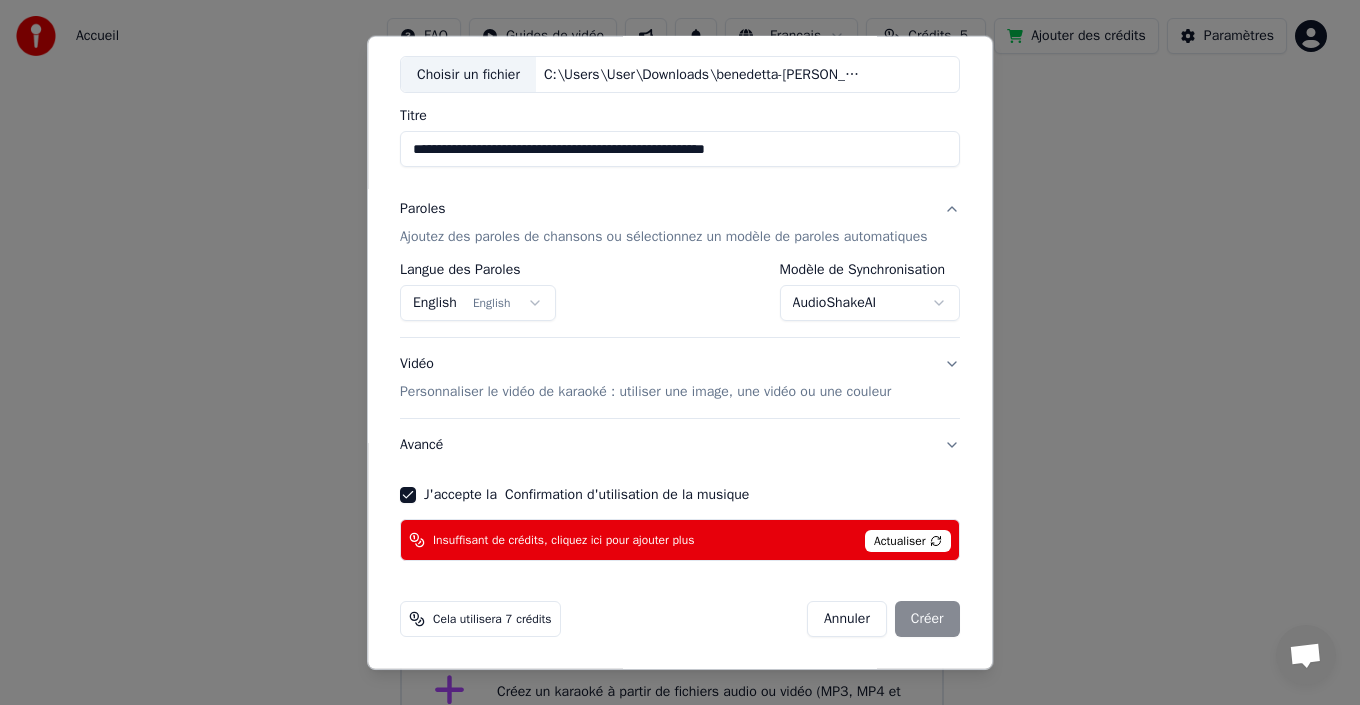 scroll, scrollTop: 45, scrollLeft: 0, axis: vertical 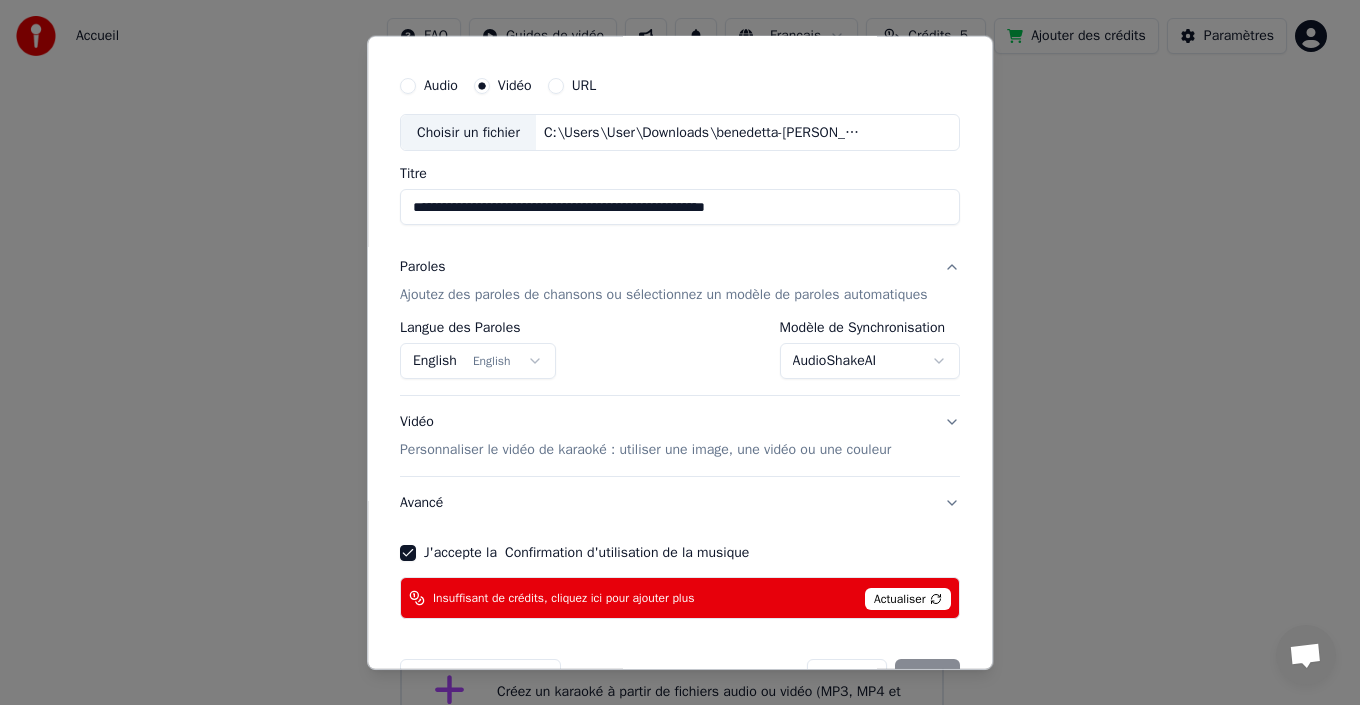 click on "Actualiser" at bounding box center [908, 599] 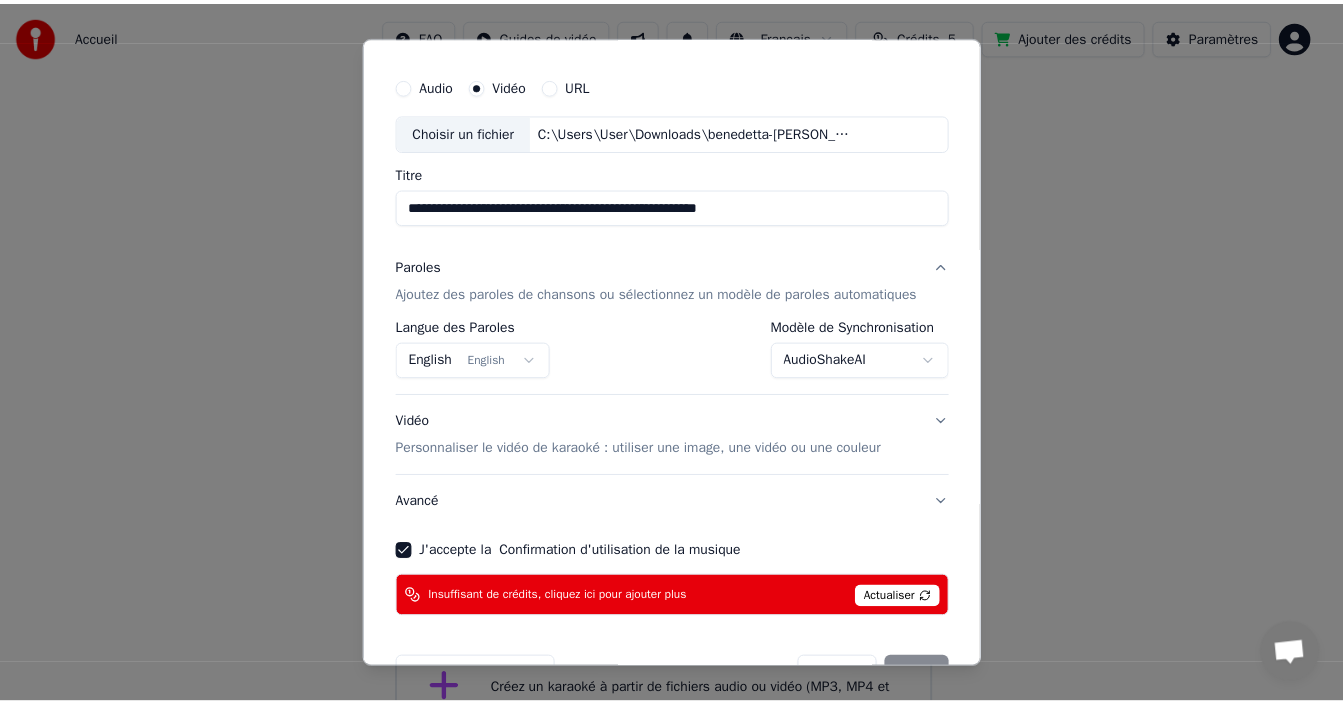 scroll, scrollTop: 104, scrollLeft: 0, axis: vertical 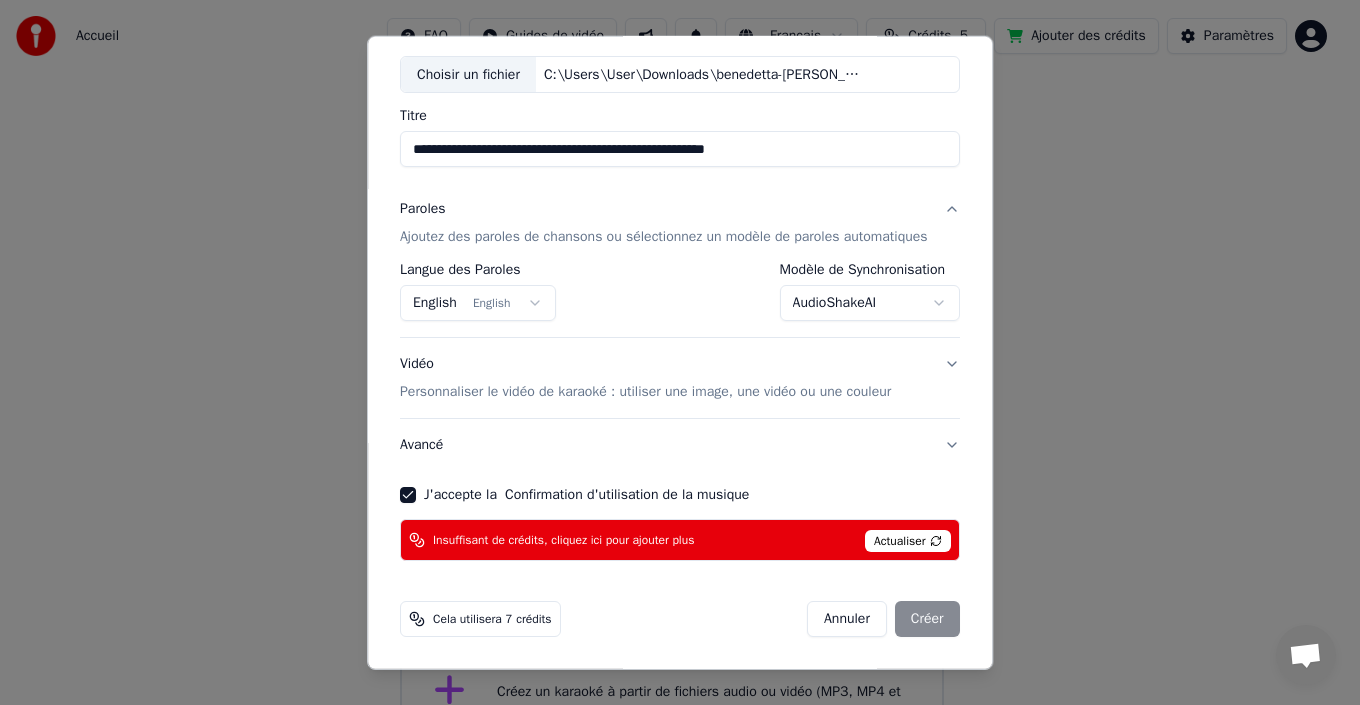 select on "**********" 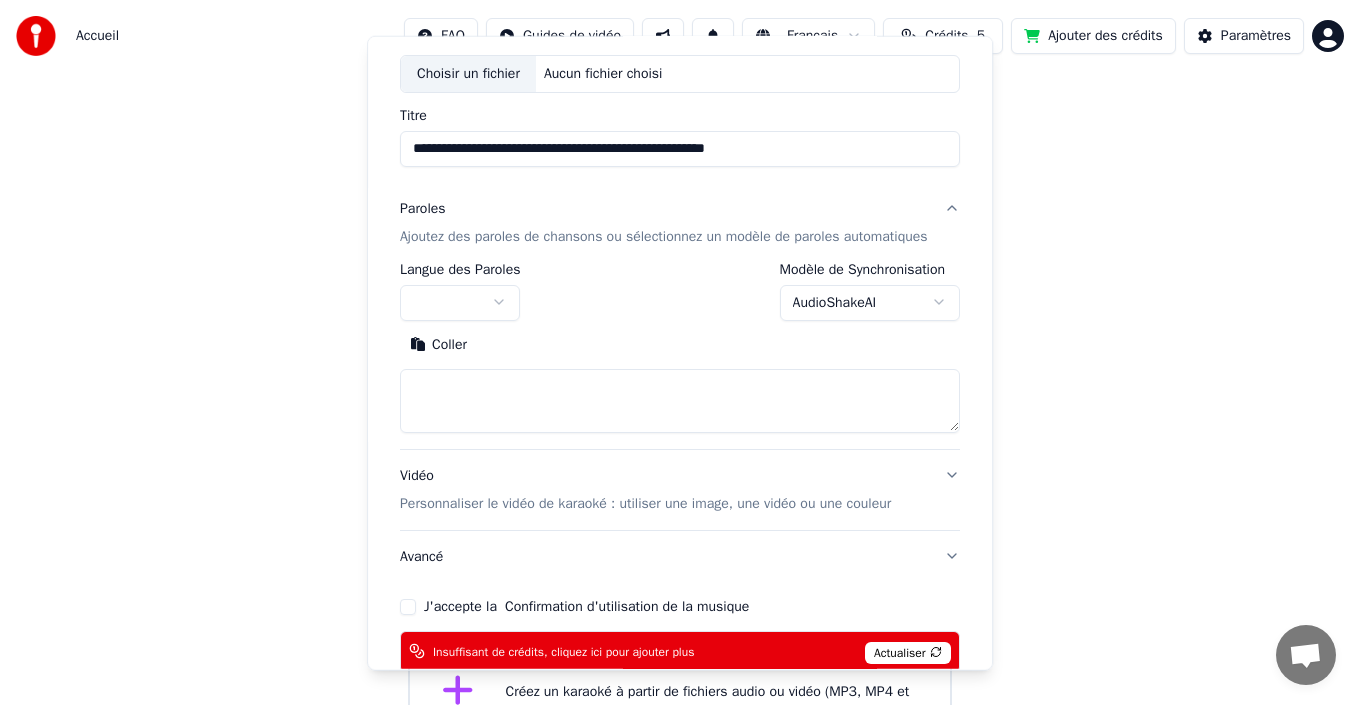 type 